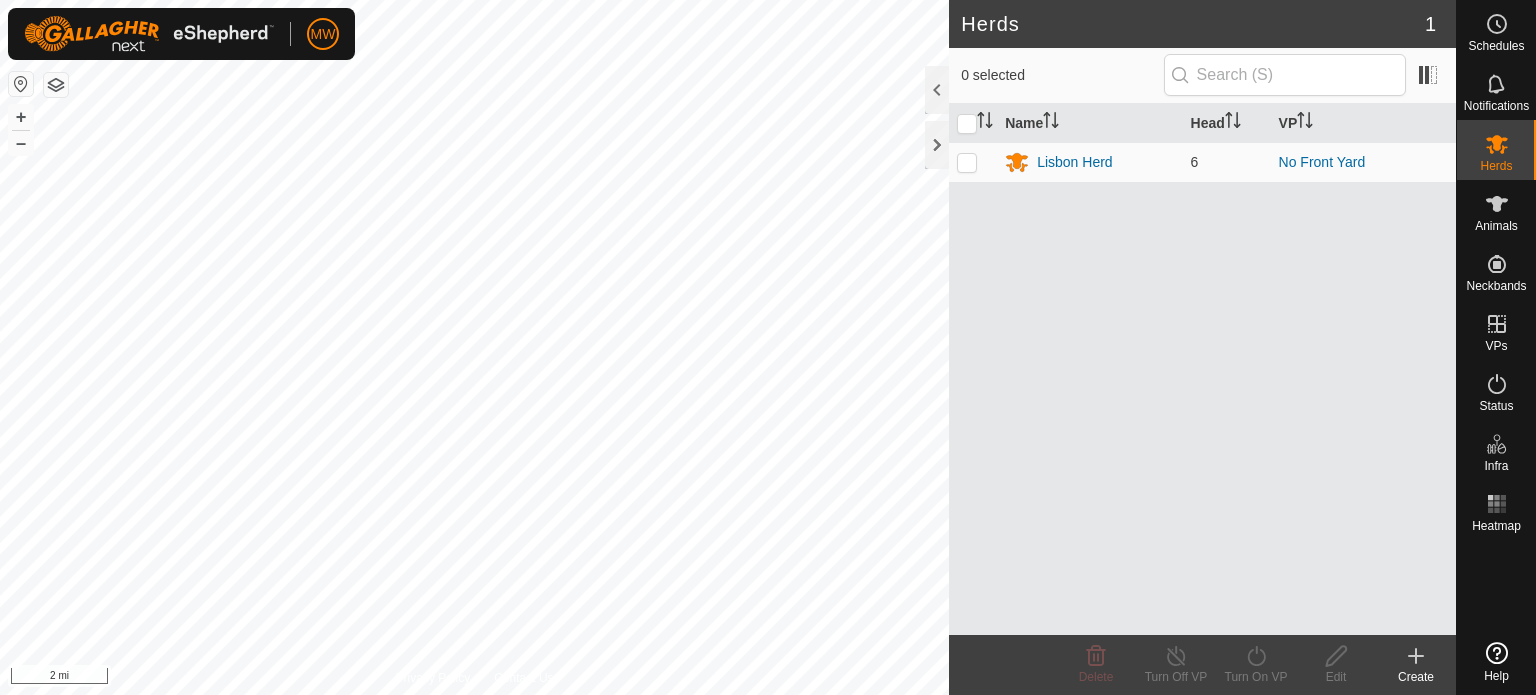 scroll, scrollTop: 0, scrollLeft: 0, axis: both 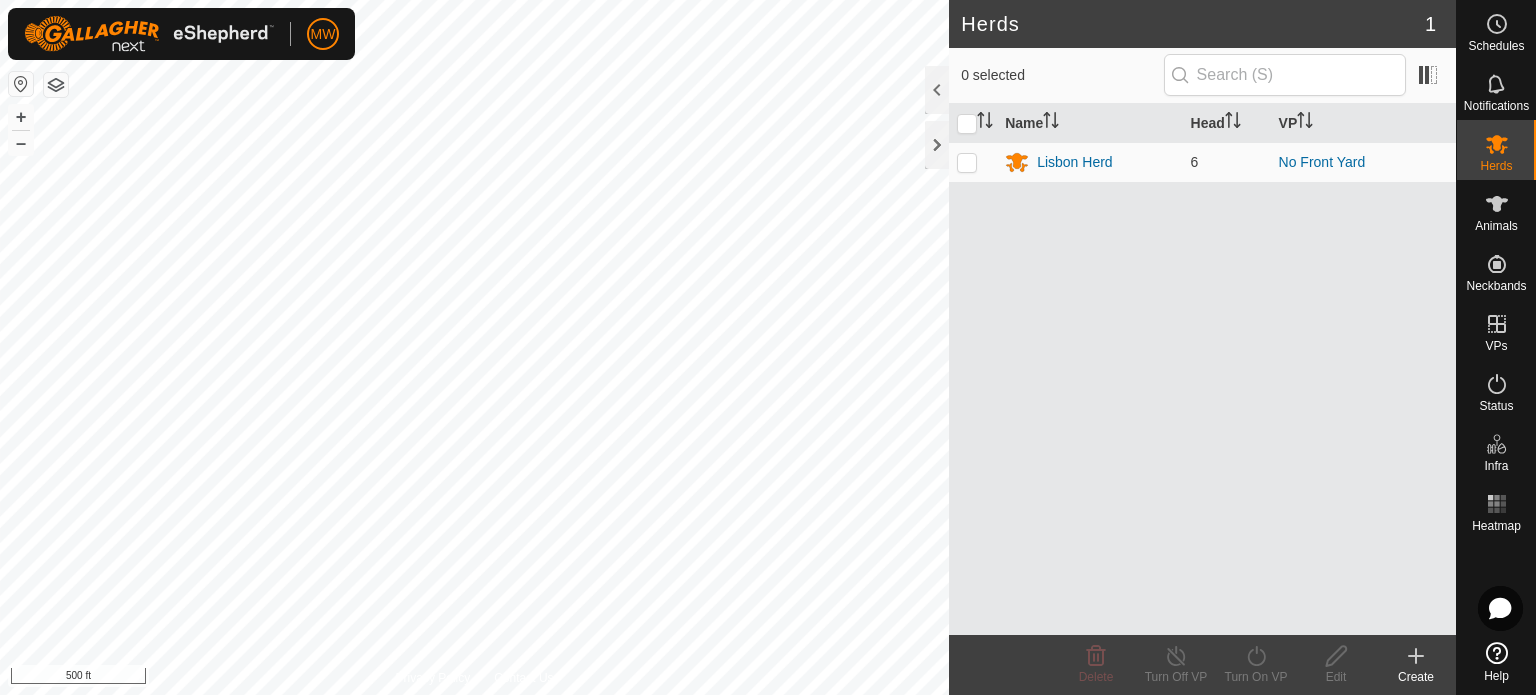 click on "Herds 1  0 selected   Name   Head   VP  [GEOGRAPHIC_DATA] Herd 6 No Front Yard Delete  Turn Off VP   Turn On VP   Edit   Create  Privacy Policy Contact Us + – ⇧ i 500 ft" 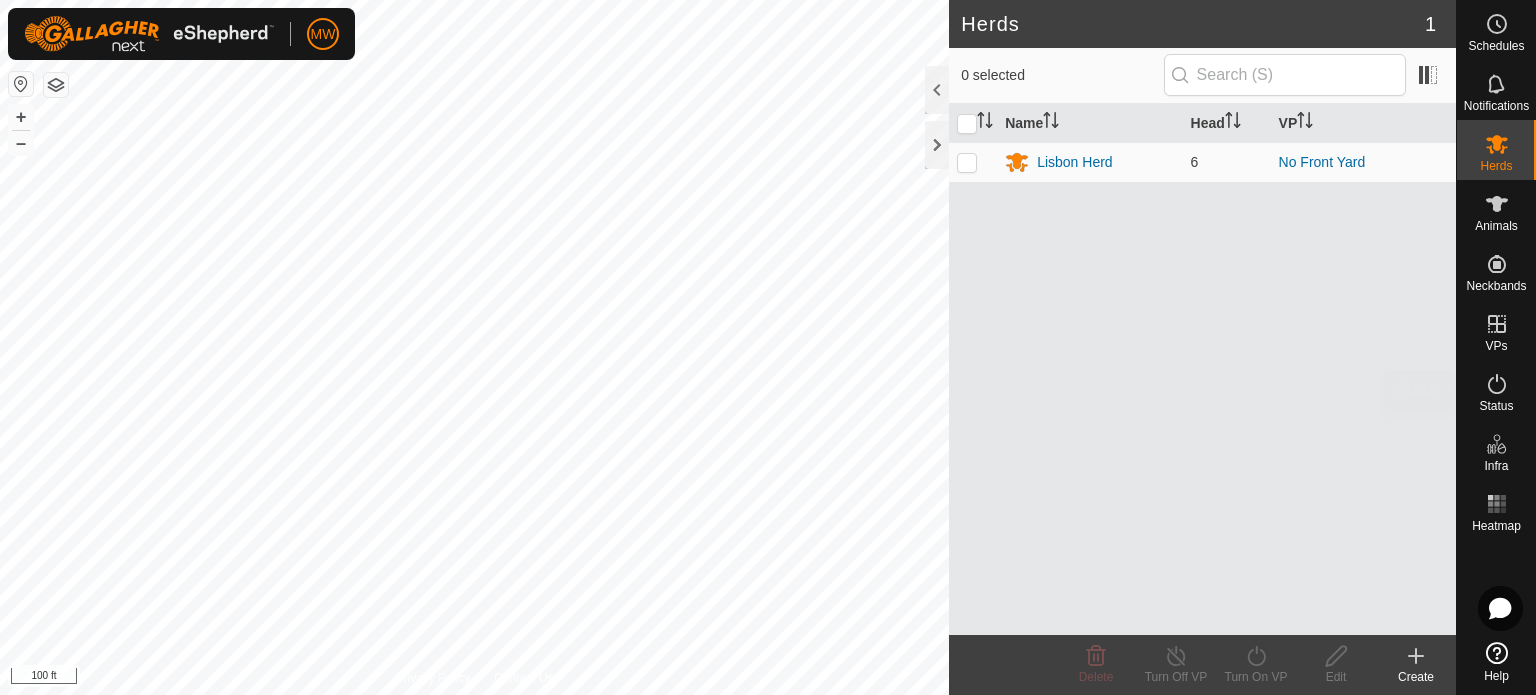 drag, startPoint x: 1535, startPoint y: 395, endPoint x: 1513, endPoint y: 532, distance: 138.75517 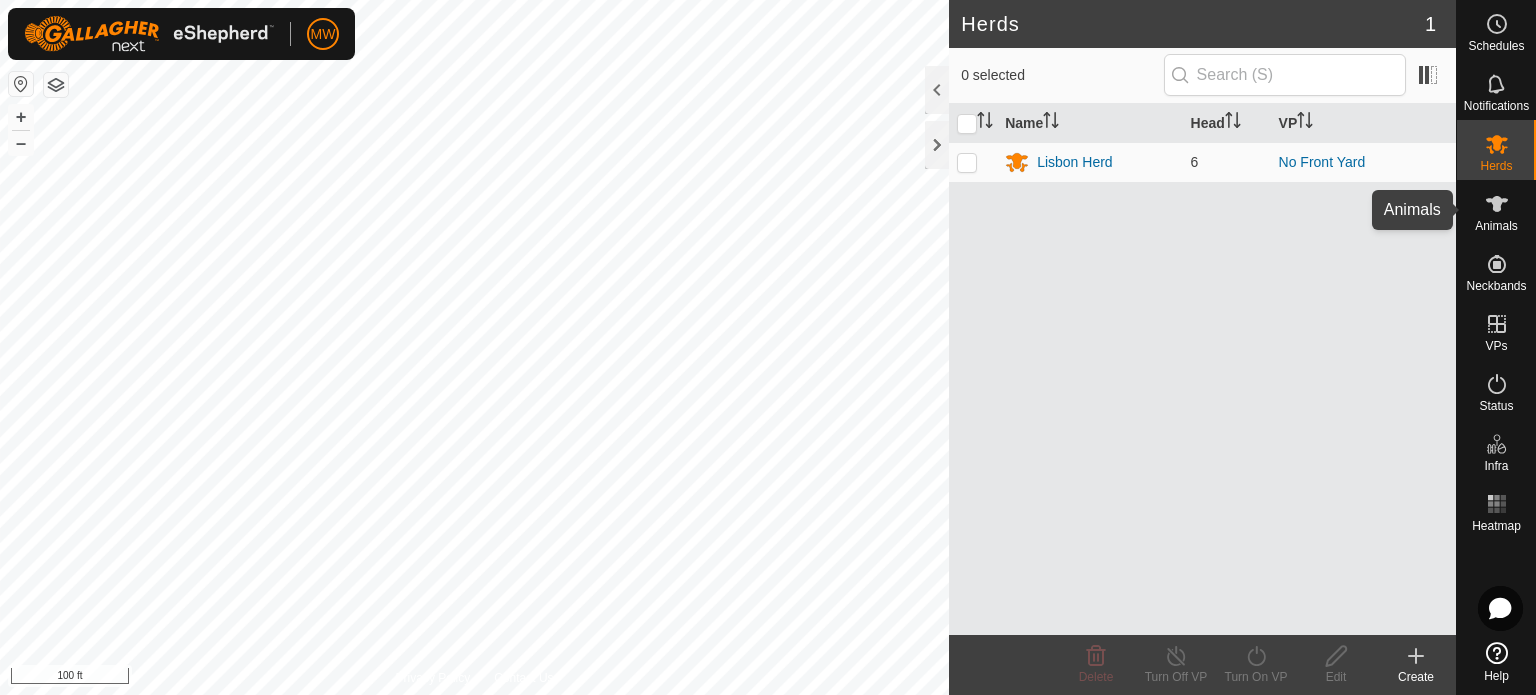 click on "Animals" at bounding box center (1496, 210) 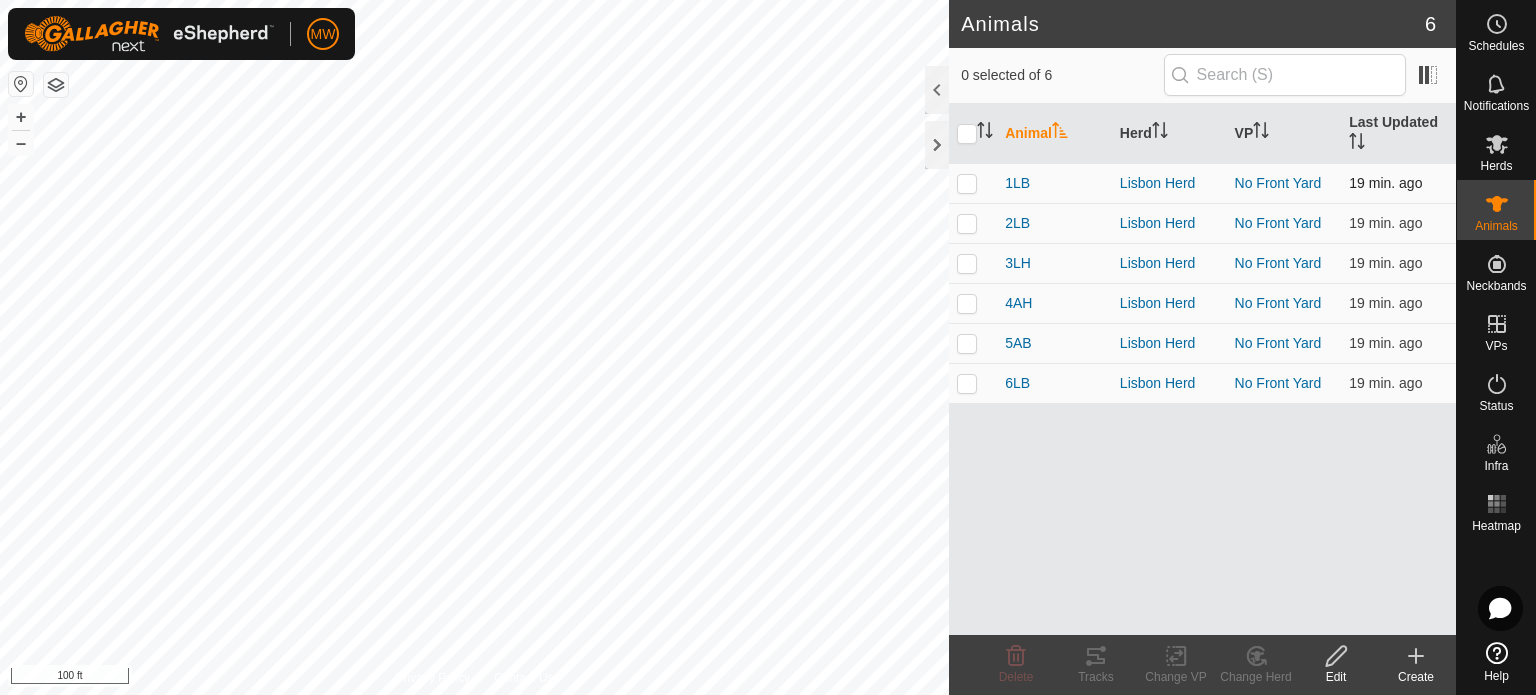 click at bounding box center (967, 183) 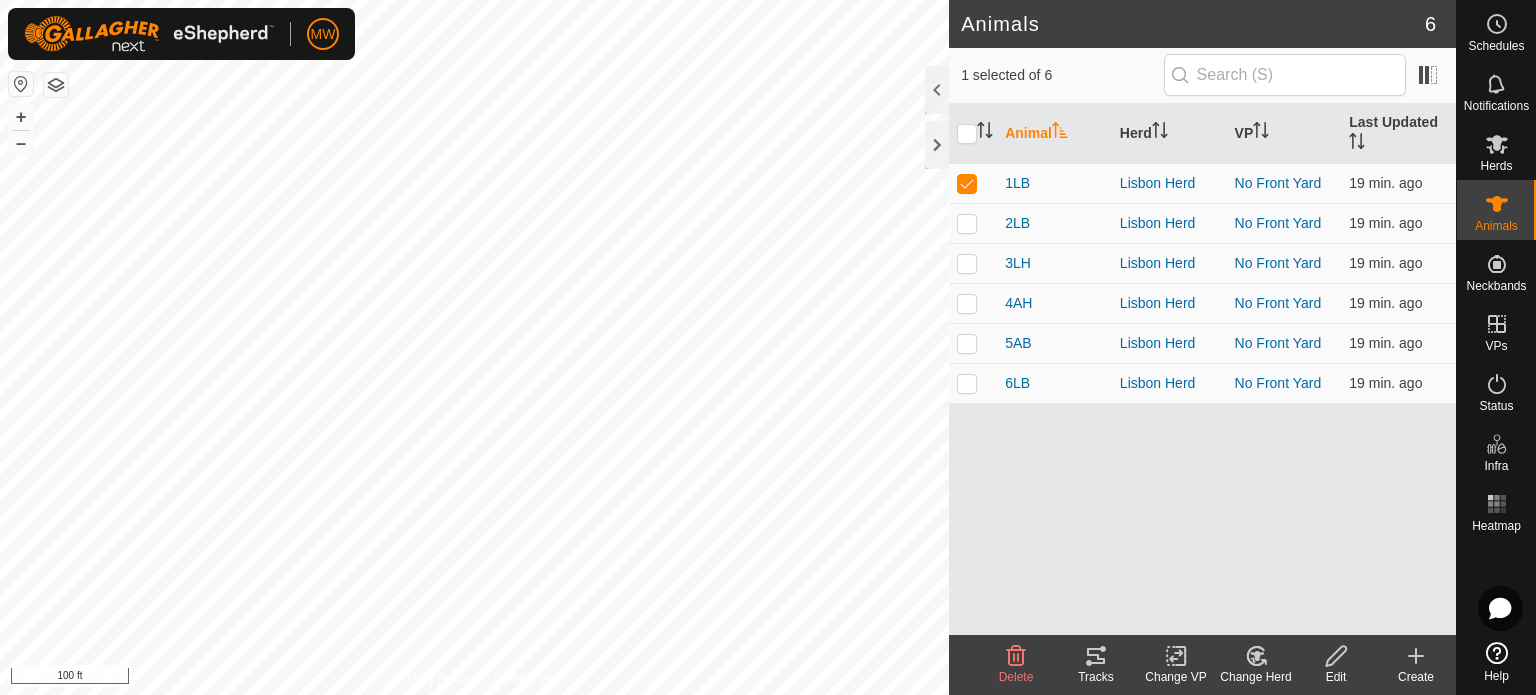 click 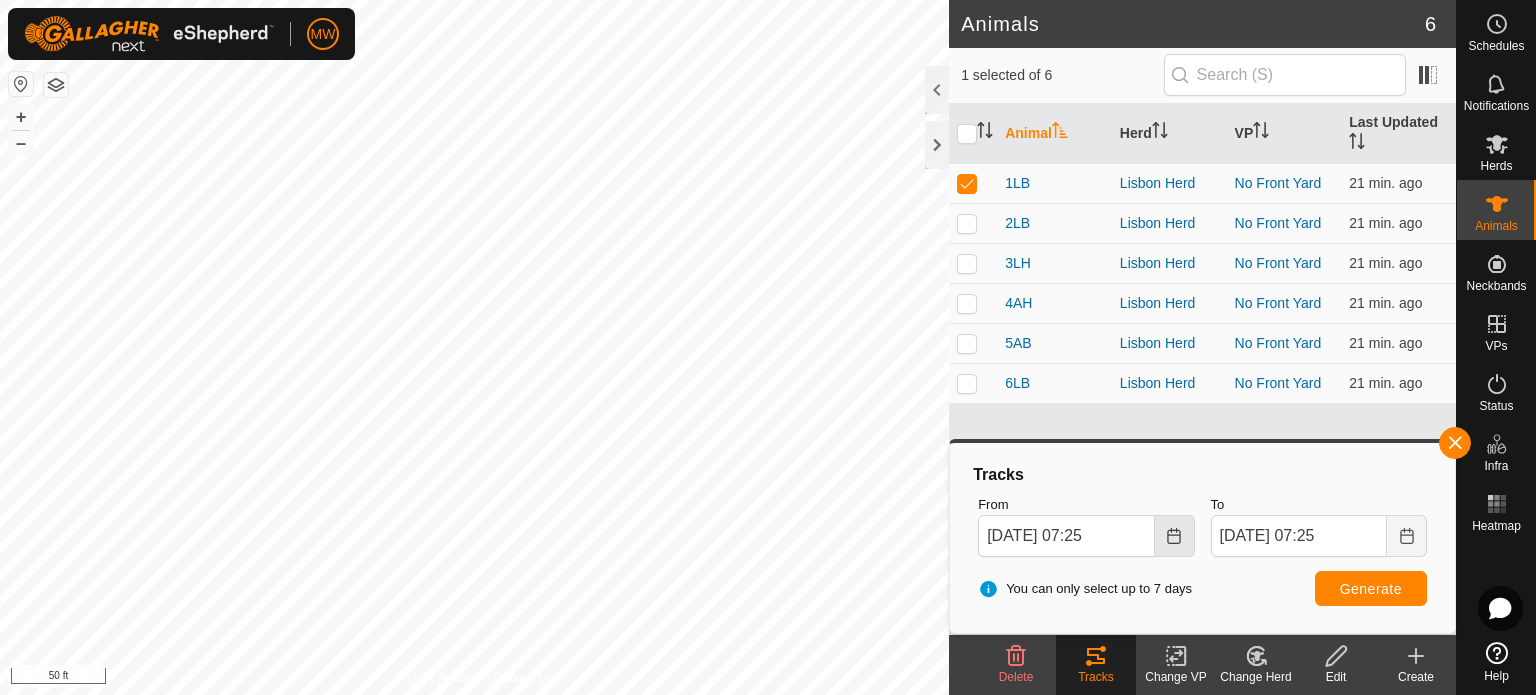 click 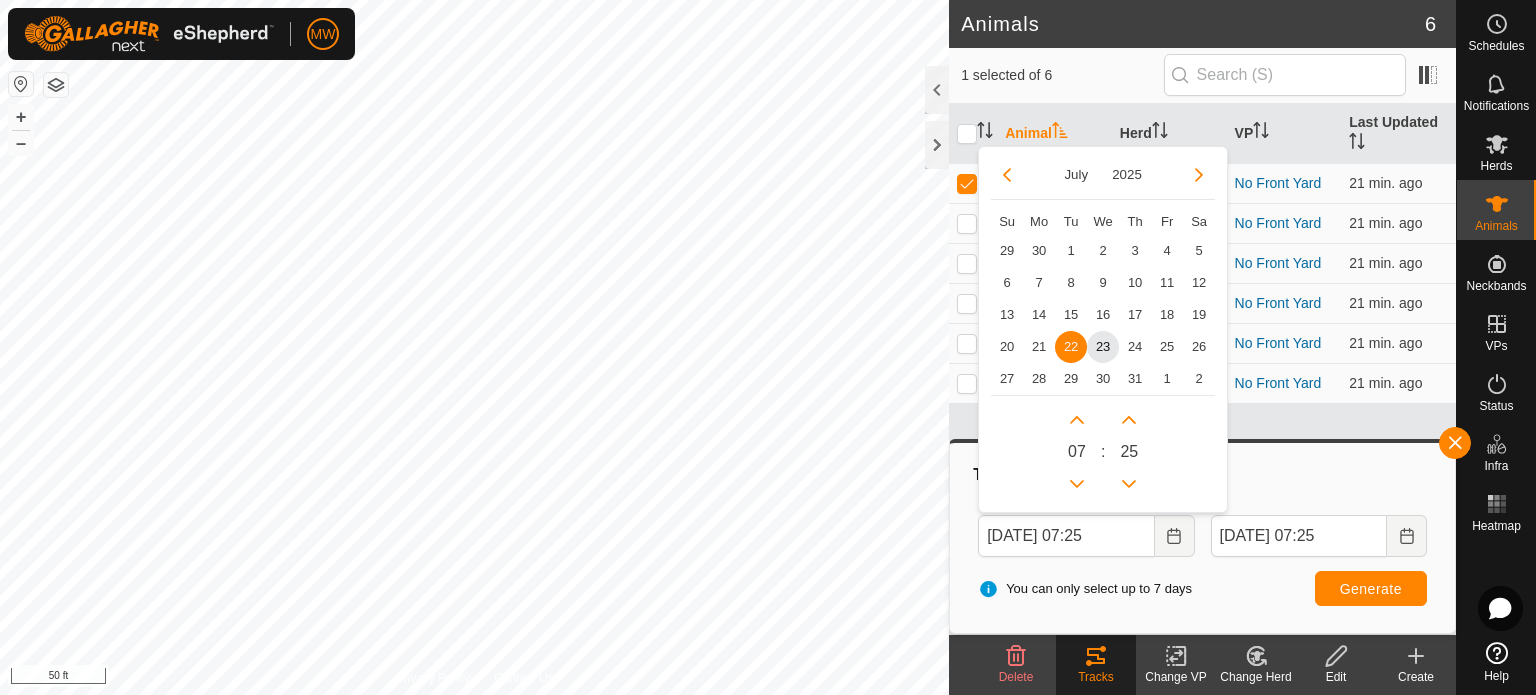 click on "0 7" at bounding box center (1077, 452) 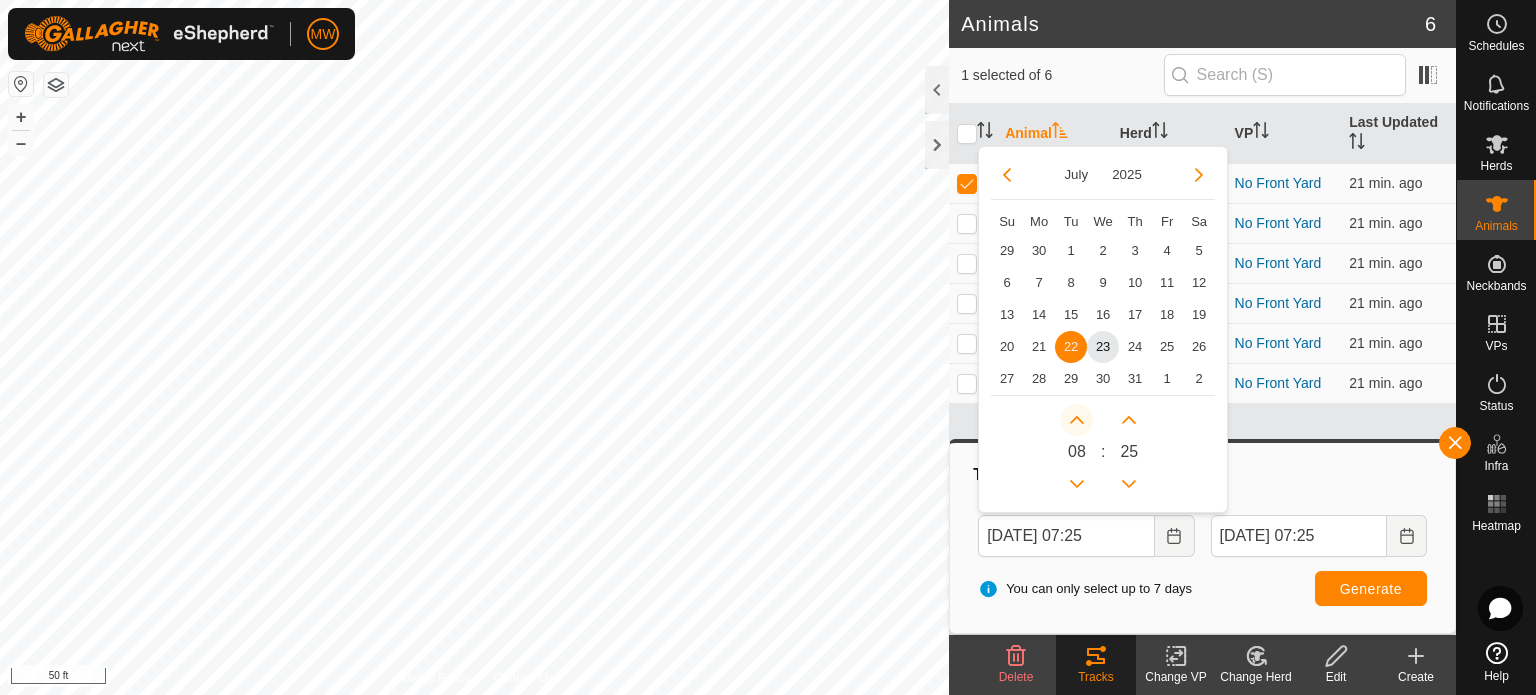 click at bounding box center (1077, 420) 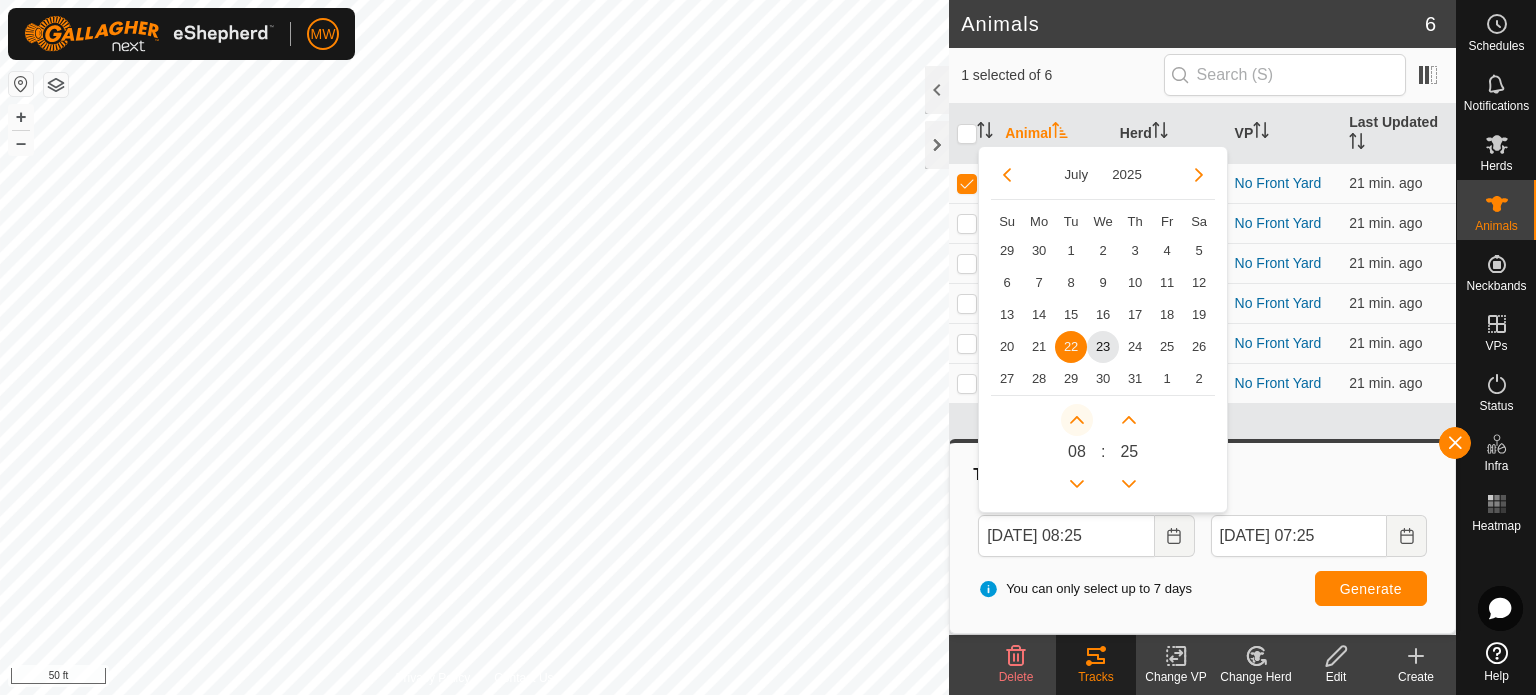 click at bounding box center [1077, 420] 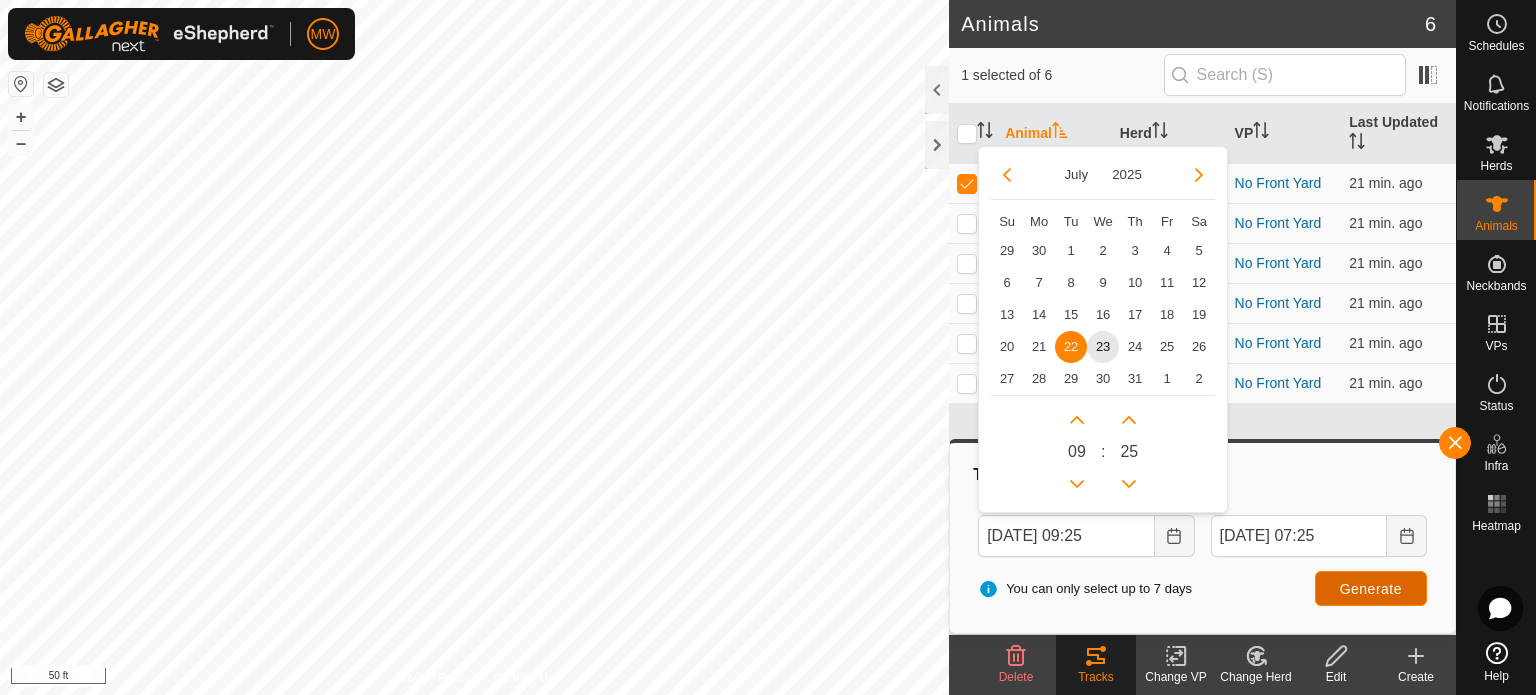 click on "Generate" at bounding box center [1371, 589] 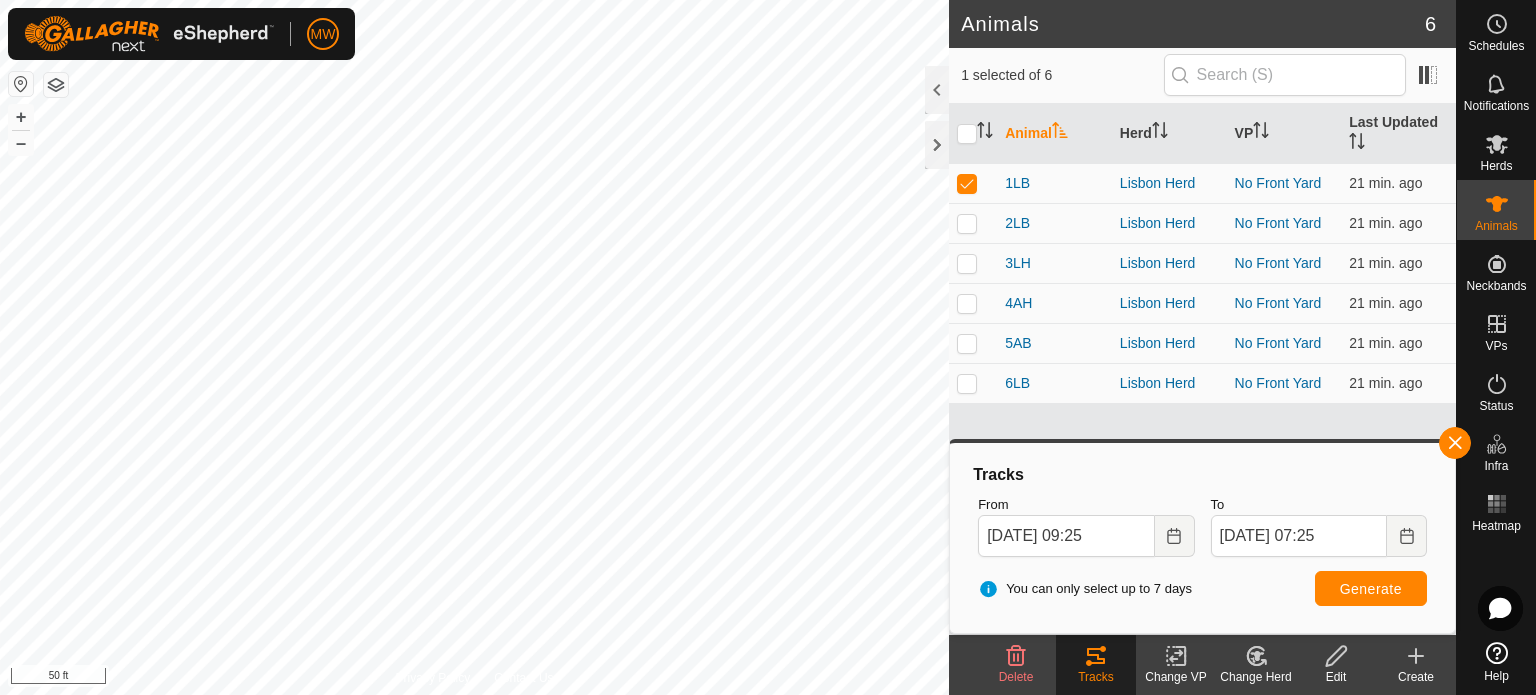 click on "MW Schedules Notifications Herds Animals Neckbands VPs Status Infra Heatmap Help Animals 6  1 selected of 6   Animal   Herd   VP   Last Updated   1LB   [GEOGRAPHIC_DATA] Herd  No Front Yard  21 min. ago  2LB   Lisbon Herd  No Front Yard  21 min. ago  3LH   Lisbon Herd  No Front Yard  21 min. ago  4AH   Lisbon Herd  No Front Yard  21 min. ago  5AB   Lisbon Herd  No Front Yard  21 min. ago  6LB   Lisbon Herd  No Front Yard  21 min. ago Delete  Tracks   Change VP   Change Herd   Edit   Create  Privacy Policy Contact Us
1LB
+ – ⇧ i 50 ft
Tracks From [DATE] 09:25 To [DATE] 07:25 You can only select up to 7 days Generate" at bounding box center (768, 347) 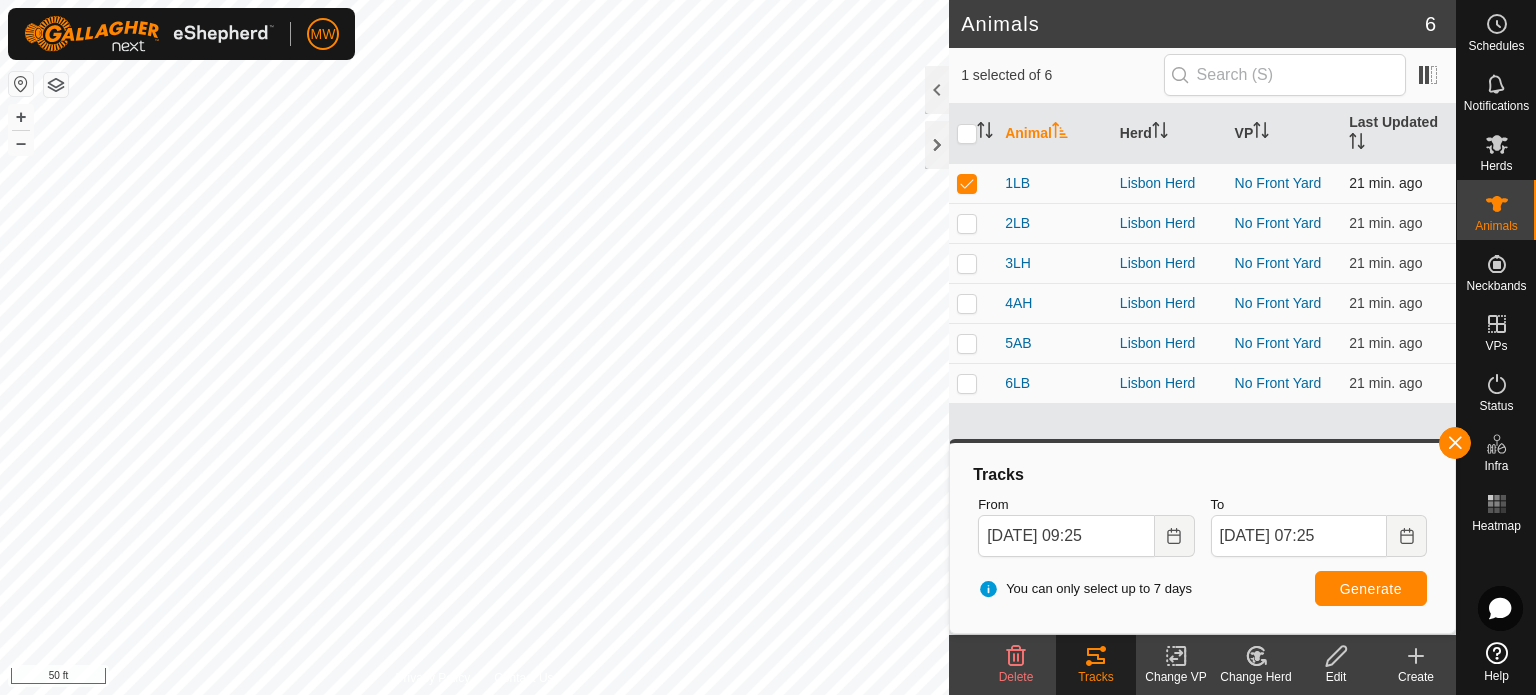 click at bounding box center (973, 183) 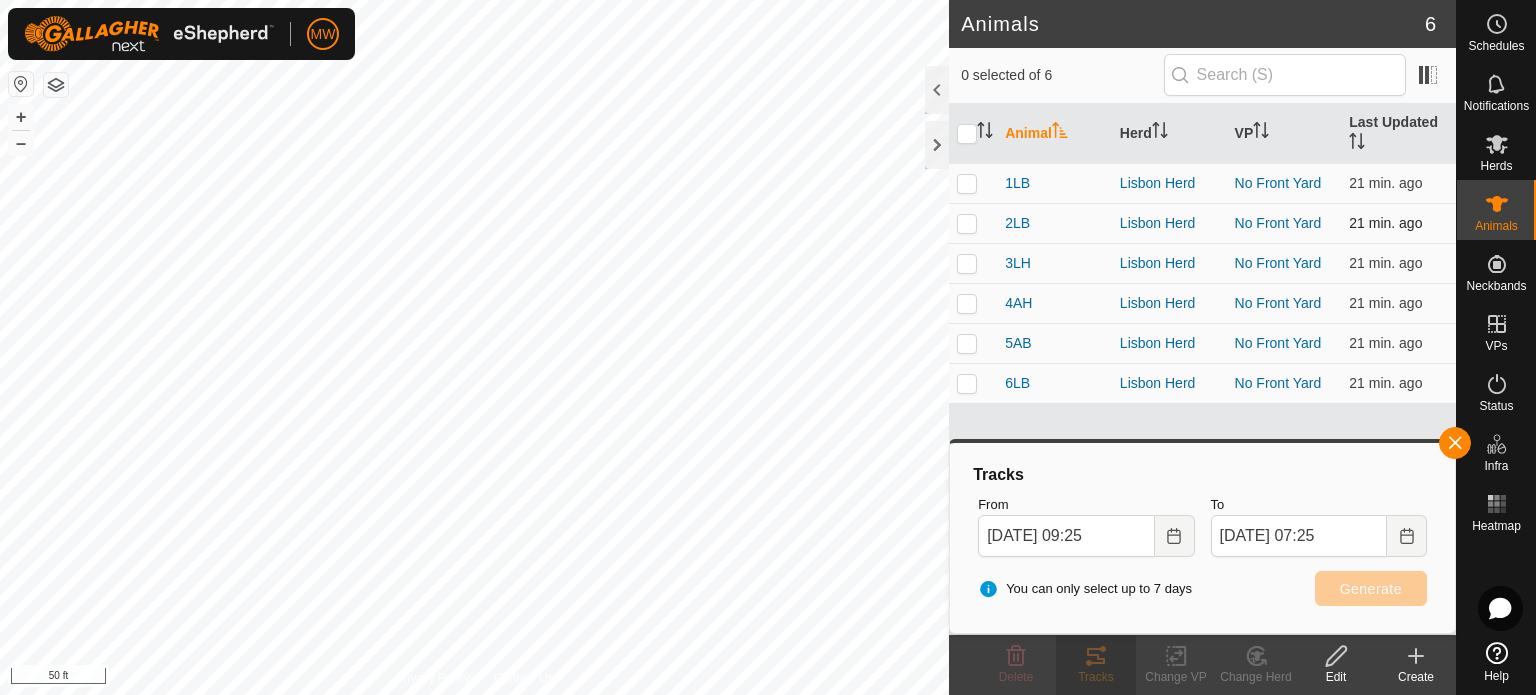 click at bounding box center [967, 223] 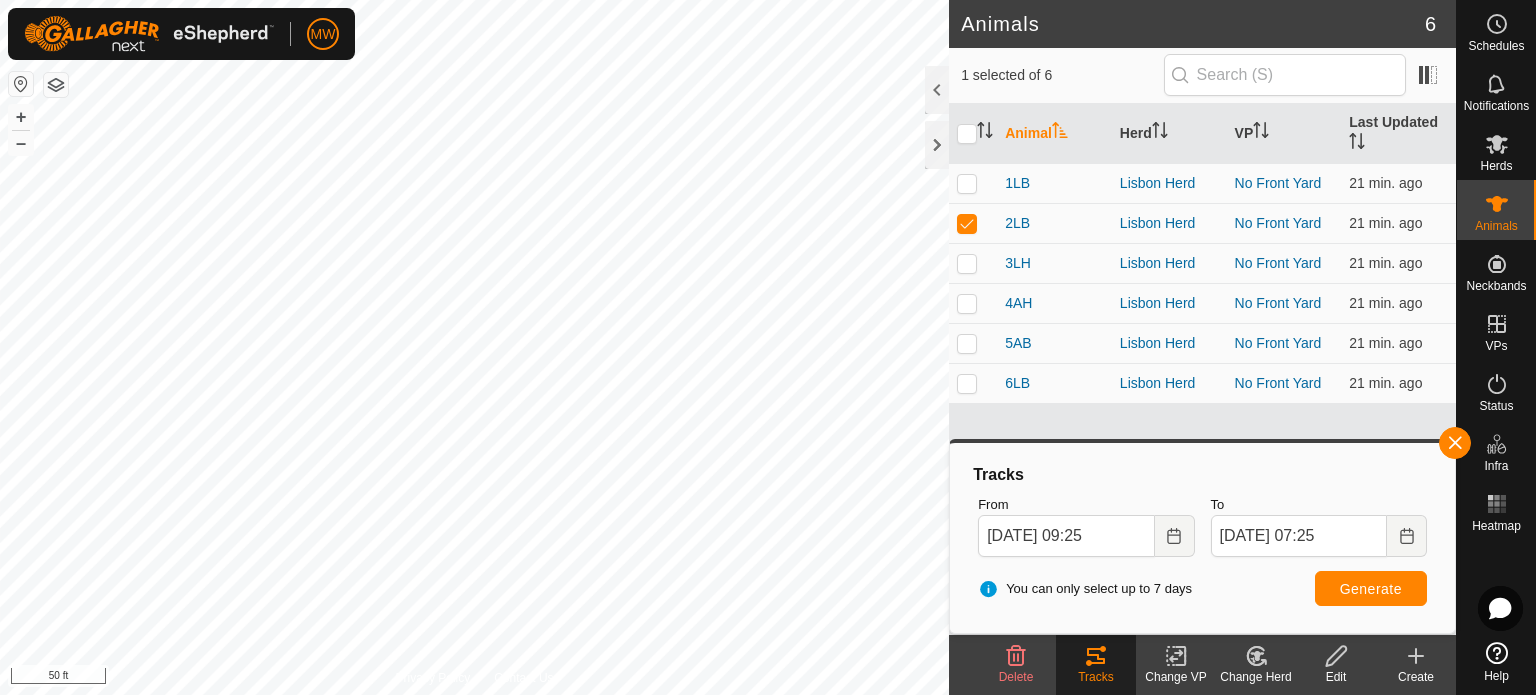 drag, startPoint x: 1428, startPoint y: 603, endPoint x: 1410, endPoint y: 600, distance: 18.248287 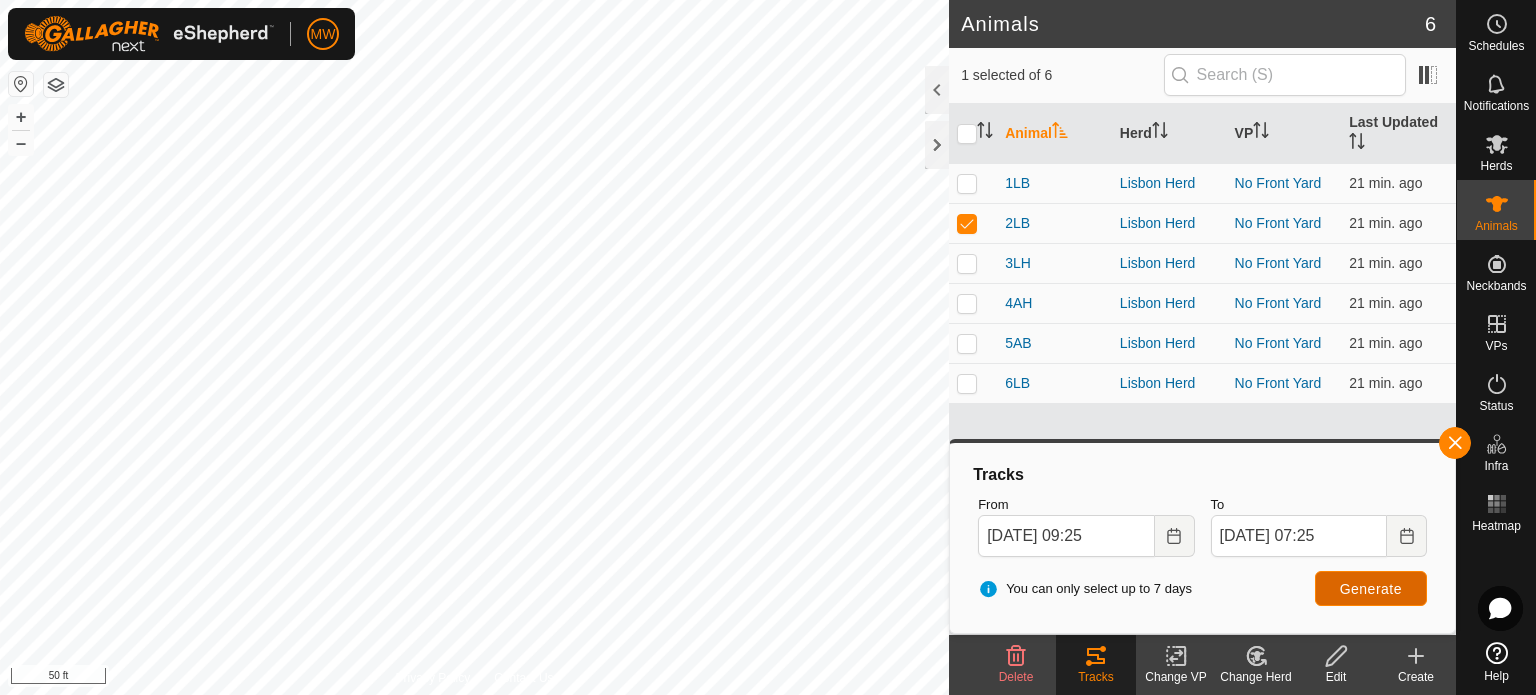 click on "Generate" at bounding box center [1371, 588] 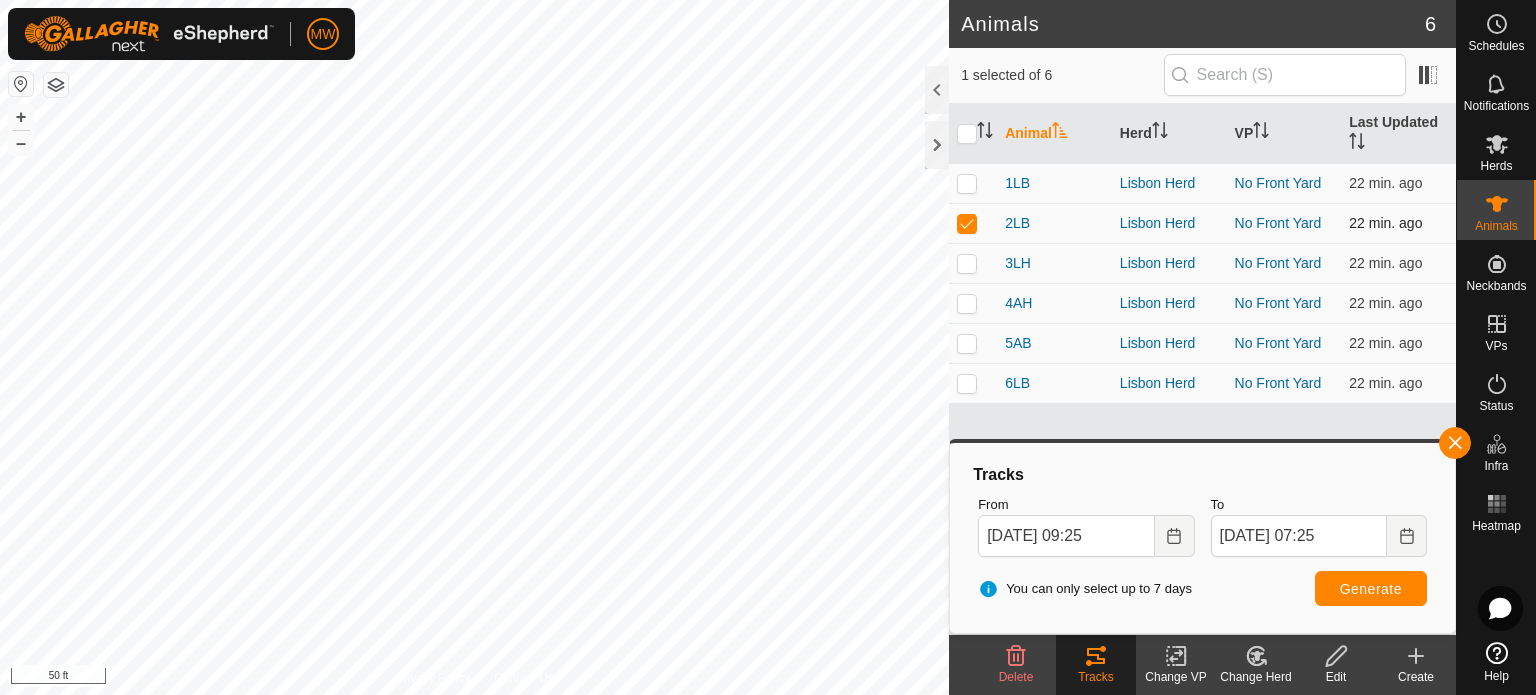 click at bounding box center [967, 223] 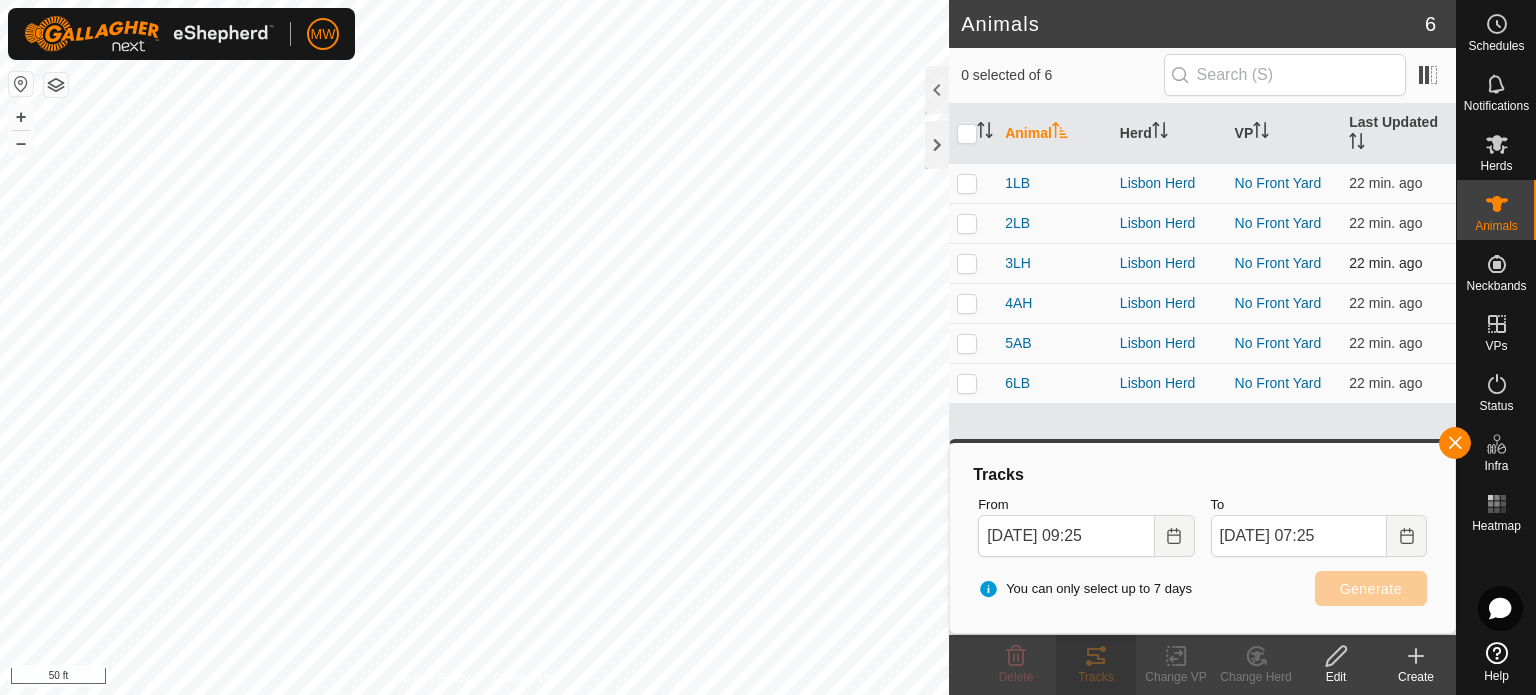 click at bounding box center [967, 263] 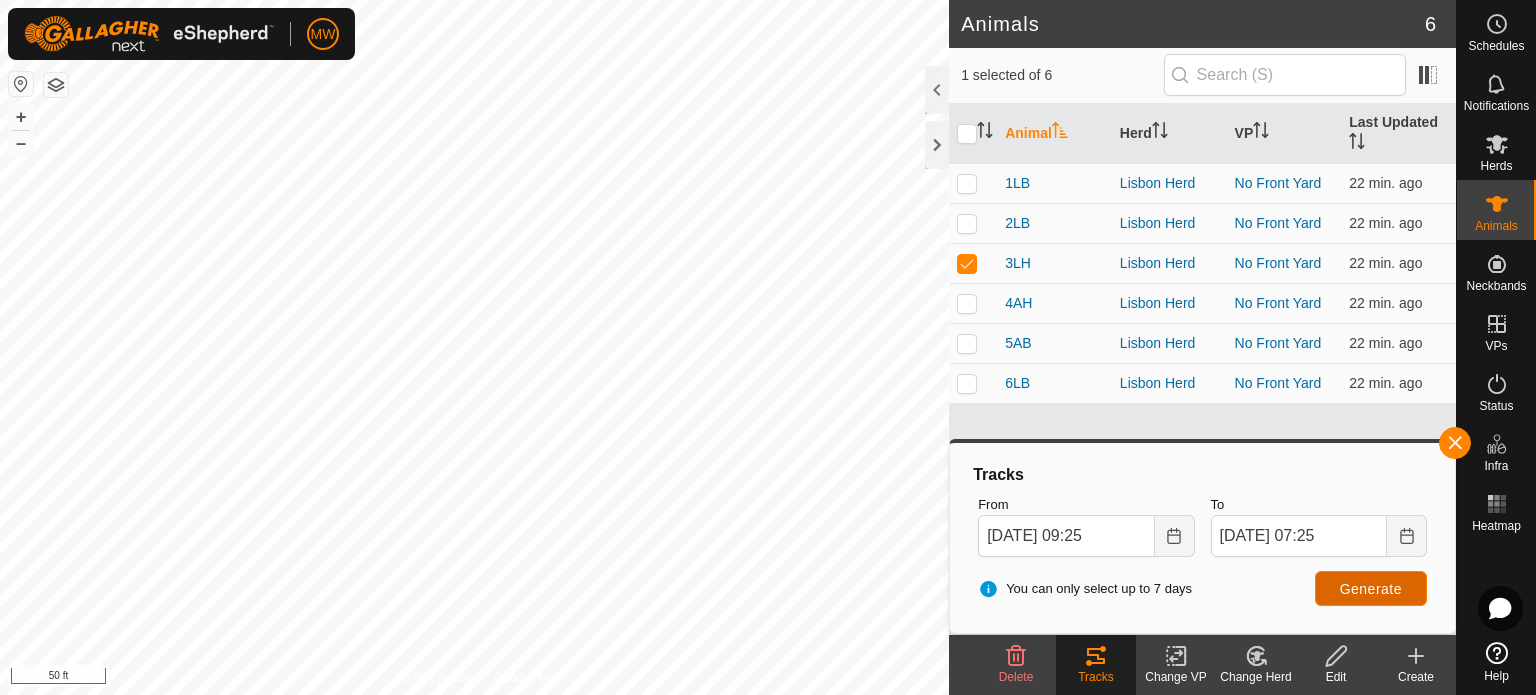 click on "Generate" at bounding box center [1371, 589] 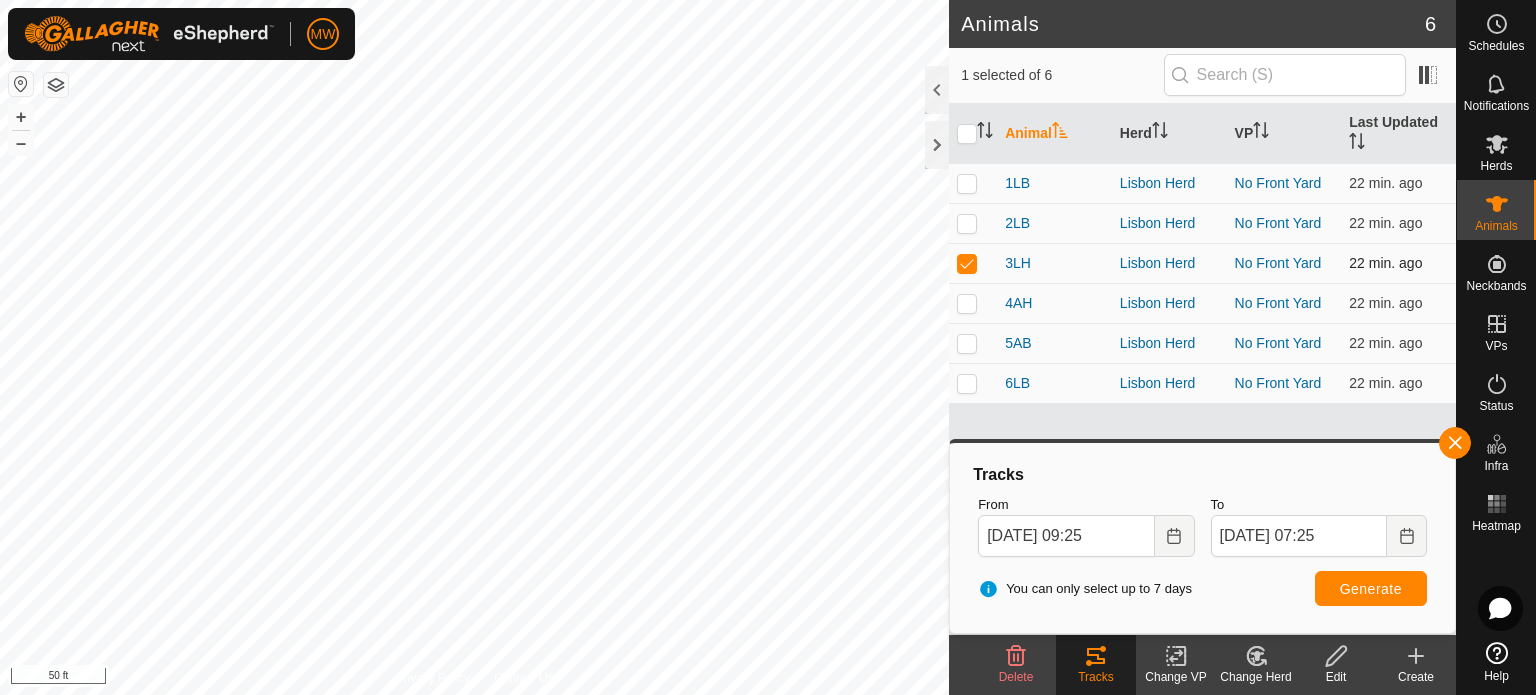 click at bounding box center [967, 263] 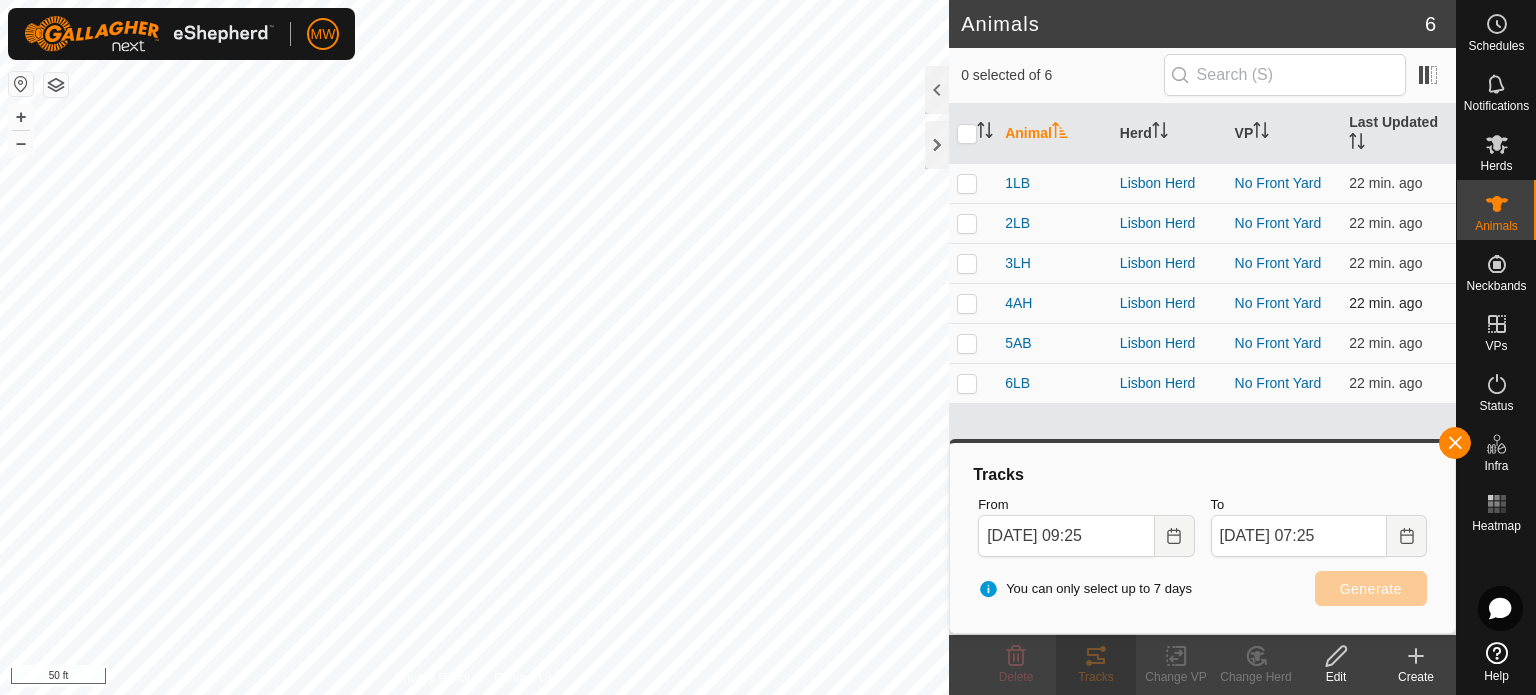 click at bounding box center [967, 303] 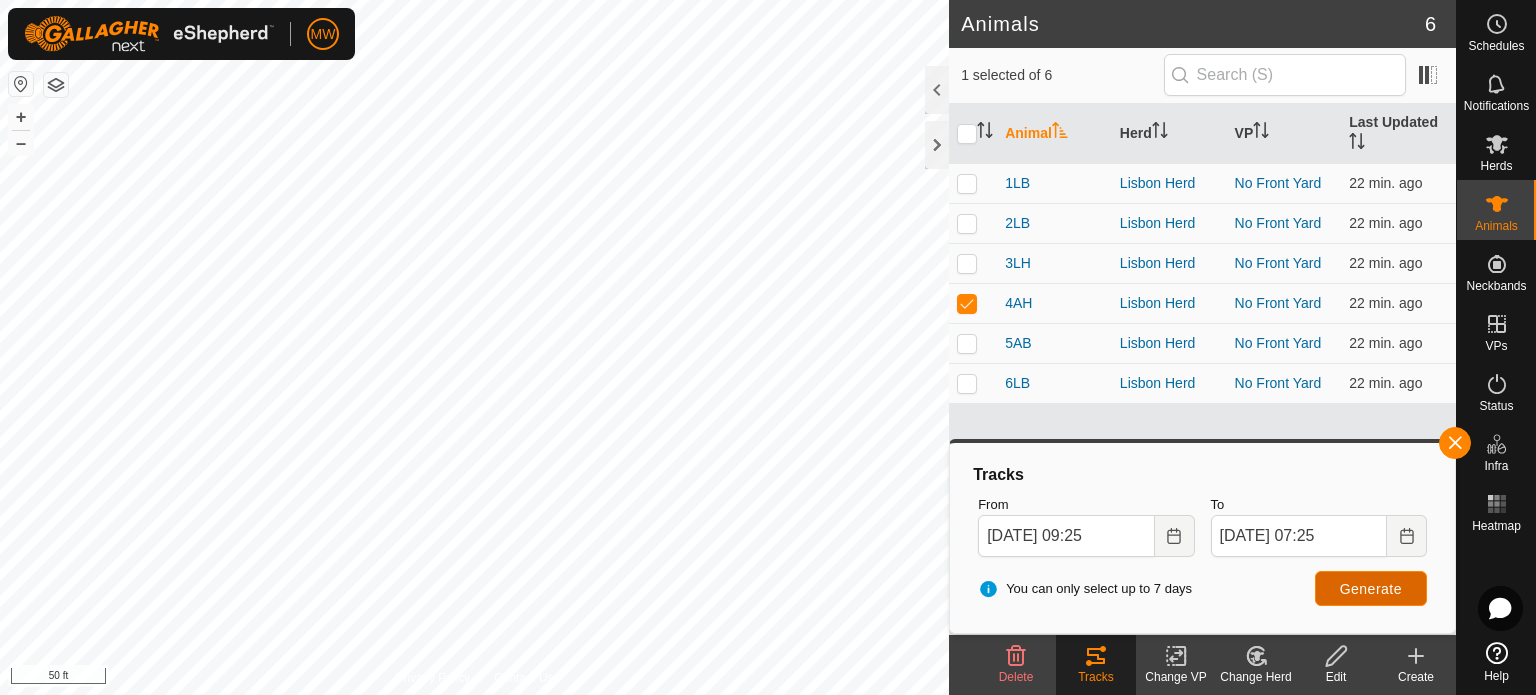click on "Generate" at bounding box center [1371, 589] 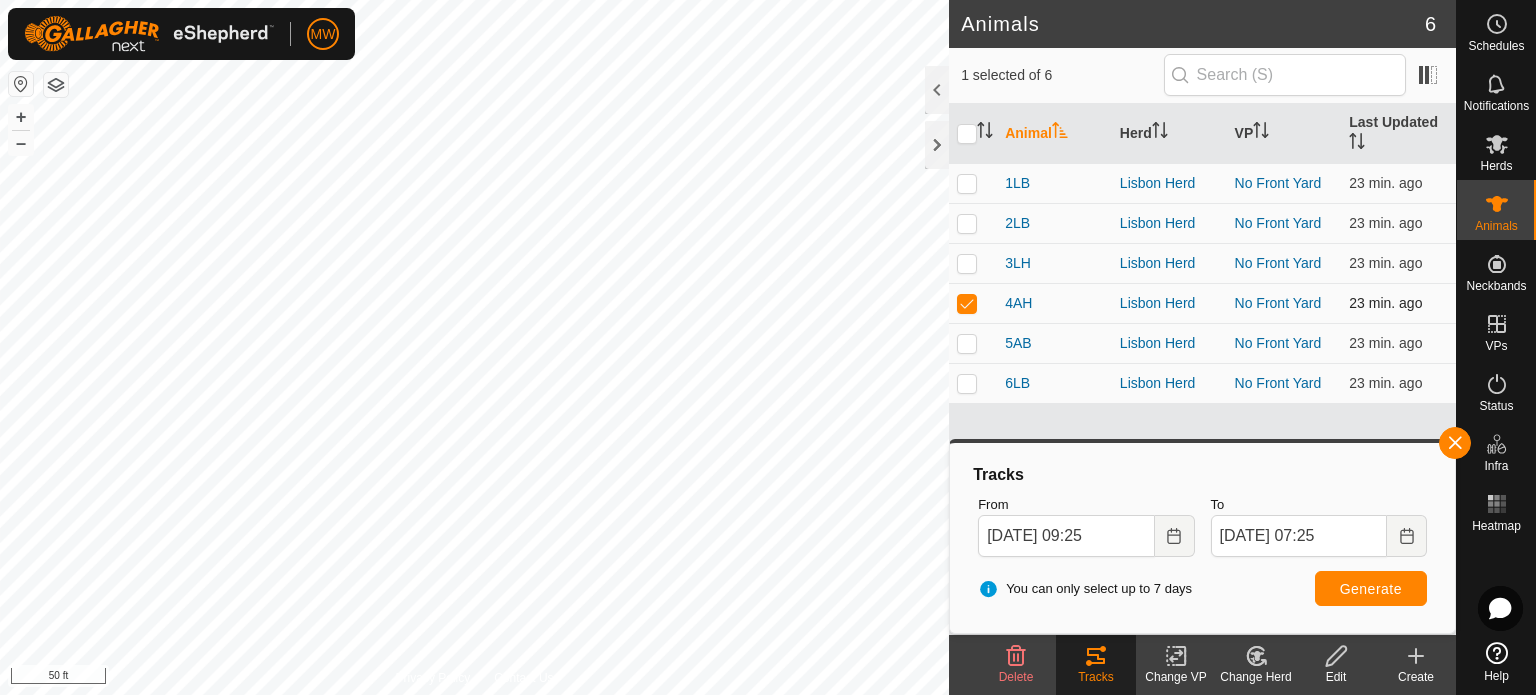 click at bounding box center (973, 303) 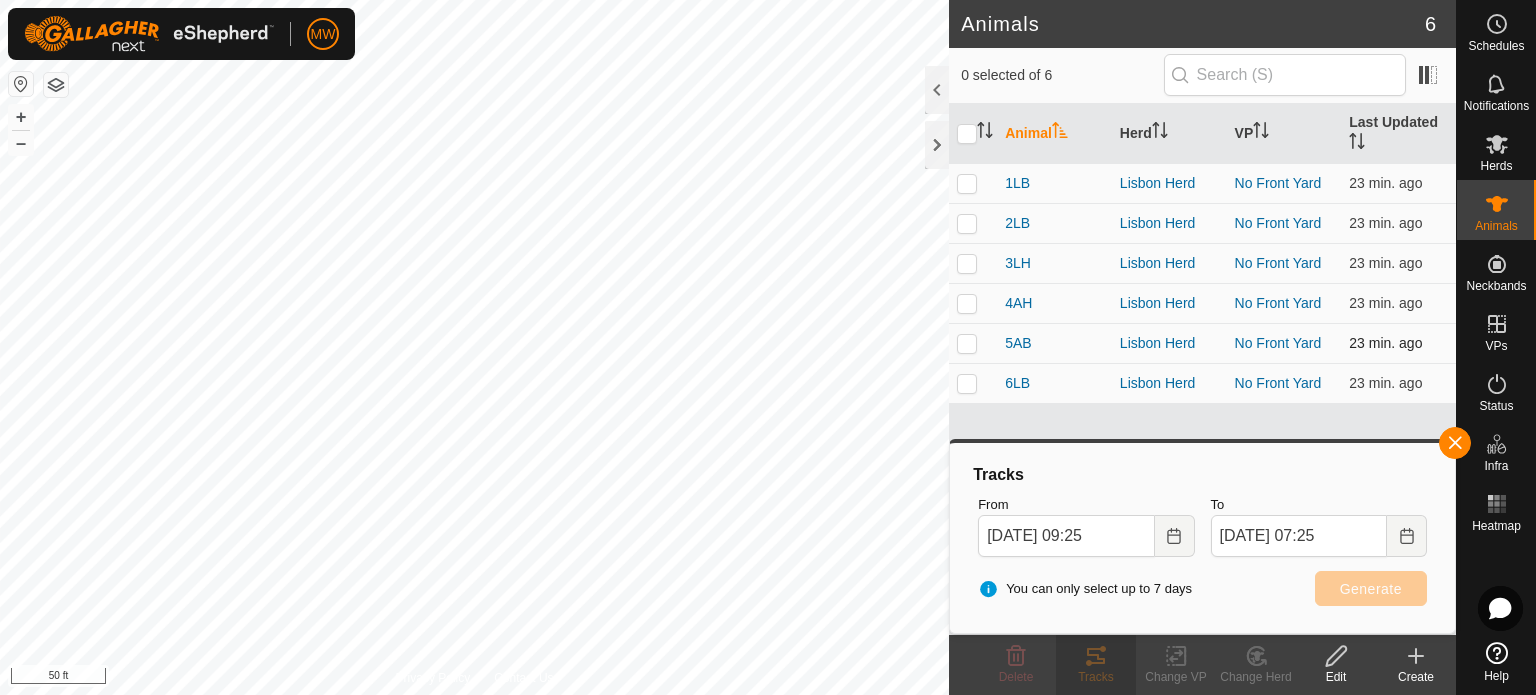 click at bounding box center [973, 343] 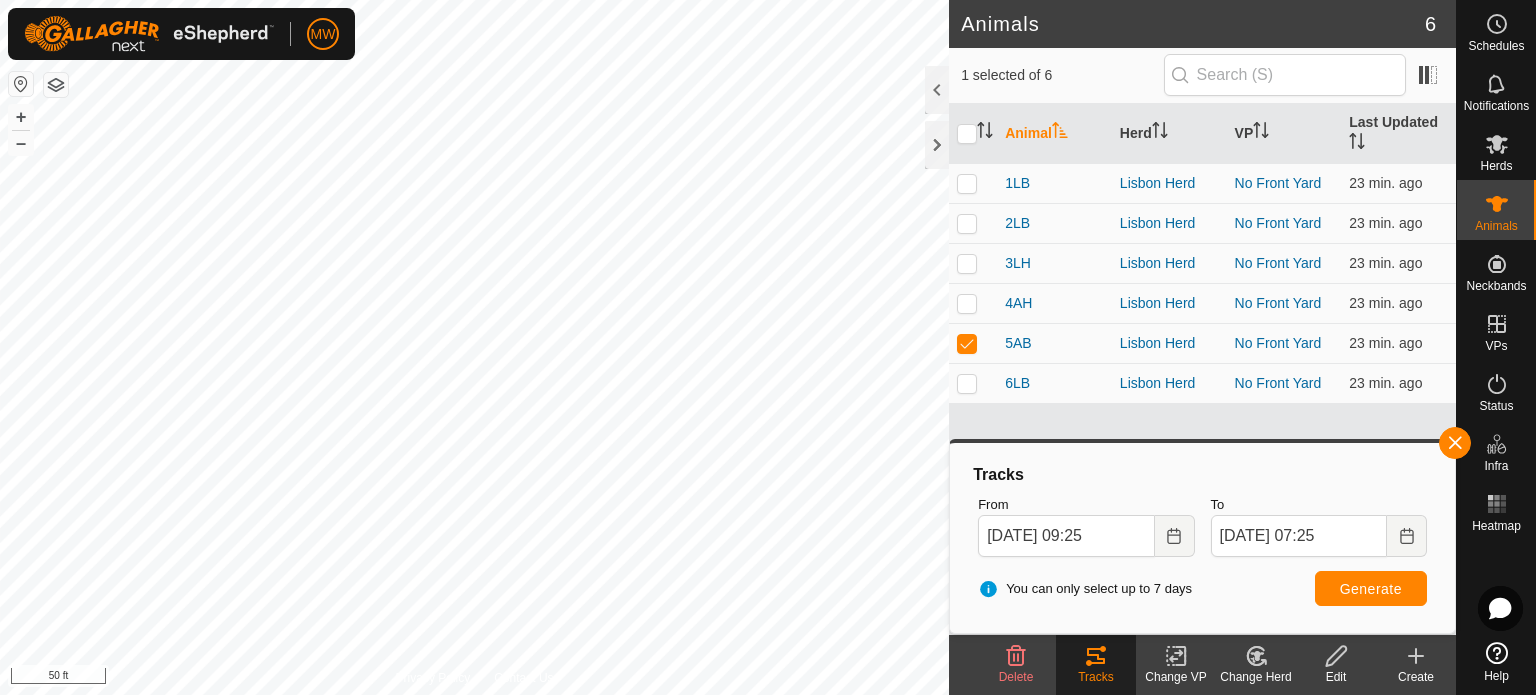click on "You can only select up to 7 days Generate" at bounding box center [1202, 589] 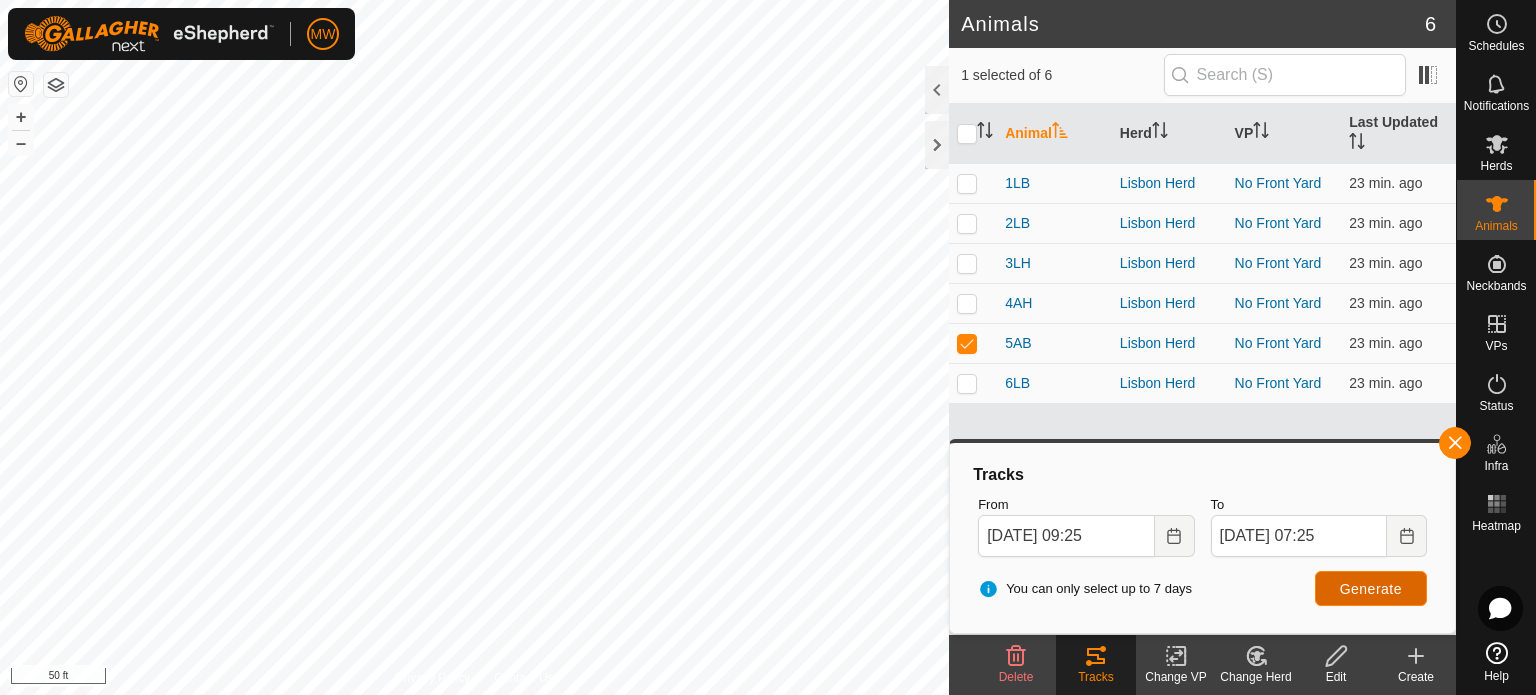 click on "Generate" at bounding box center (1371, 588) 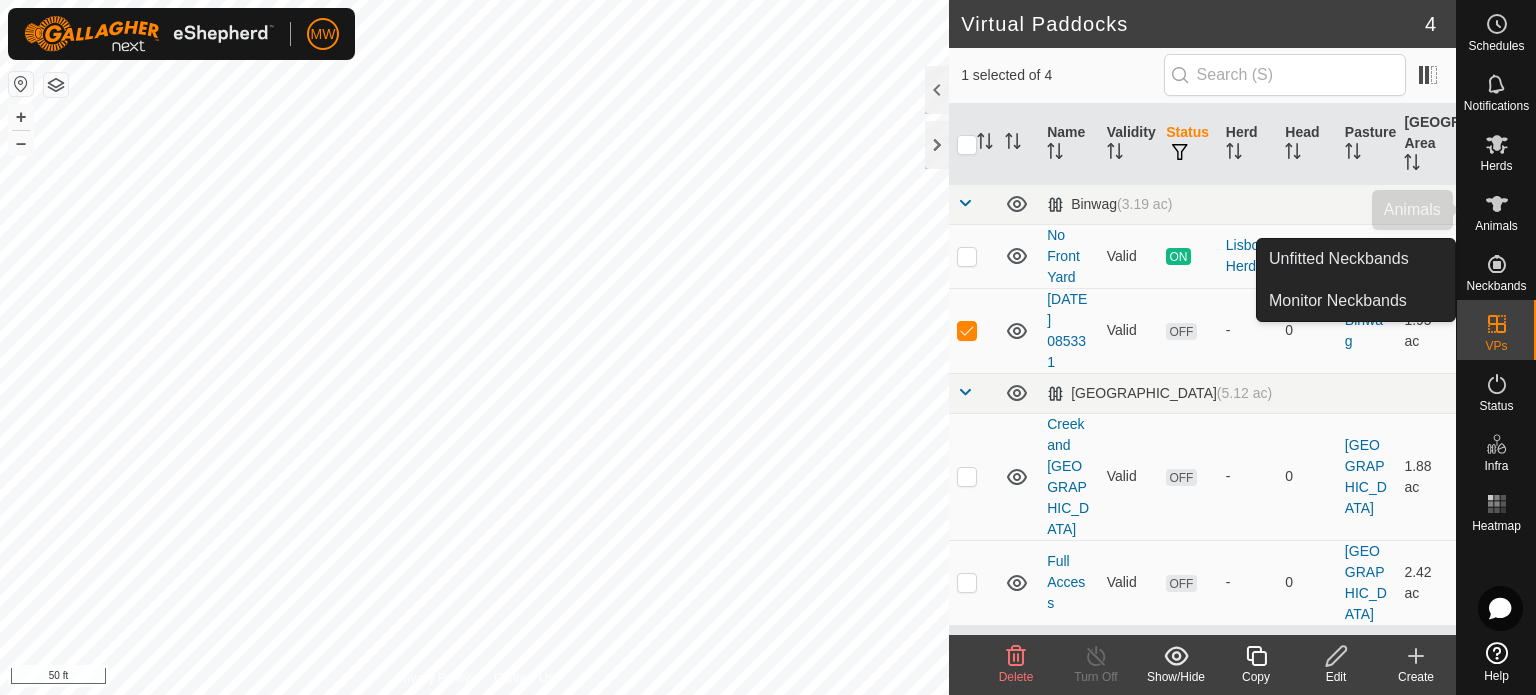 click at bounding box center (1497, 204) 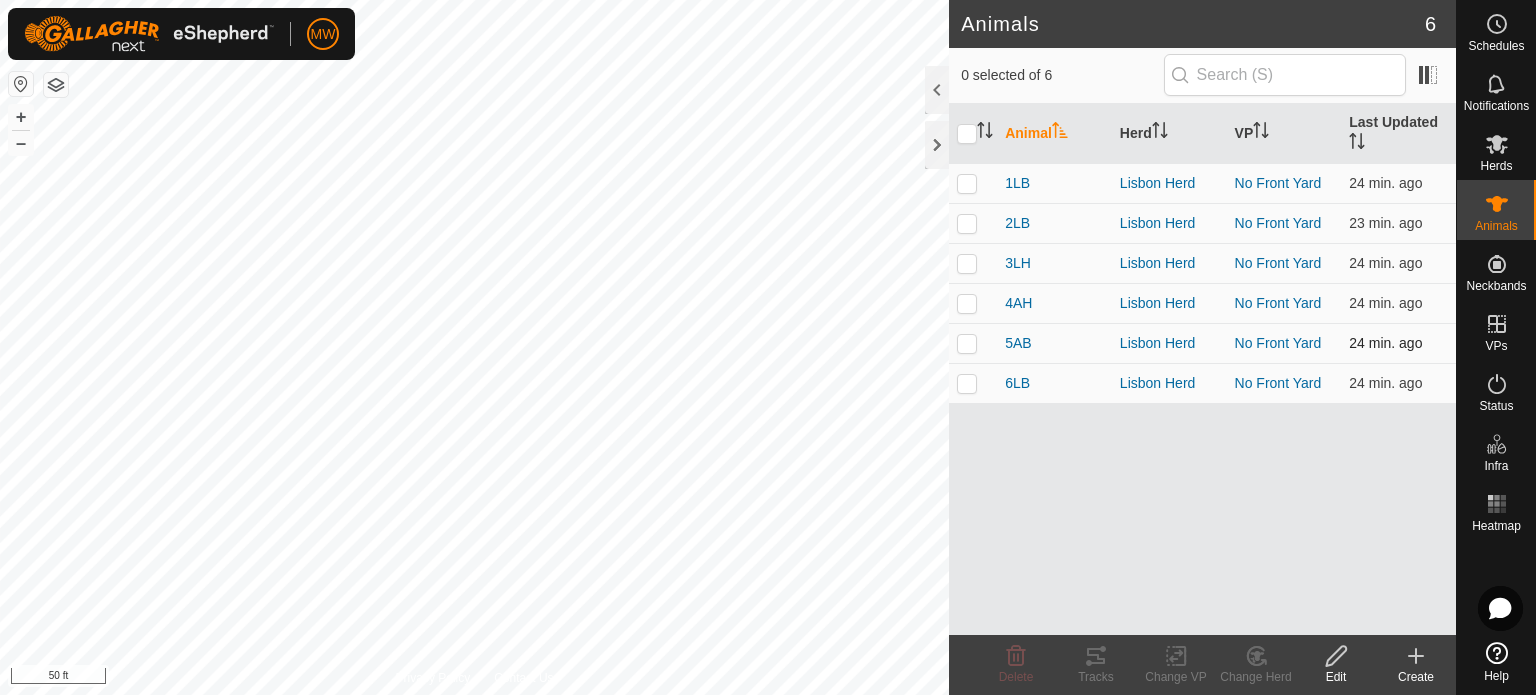 click at bounding box center (967, 343) 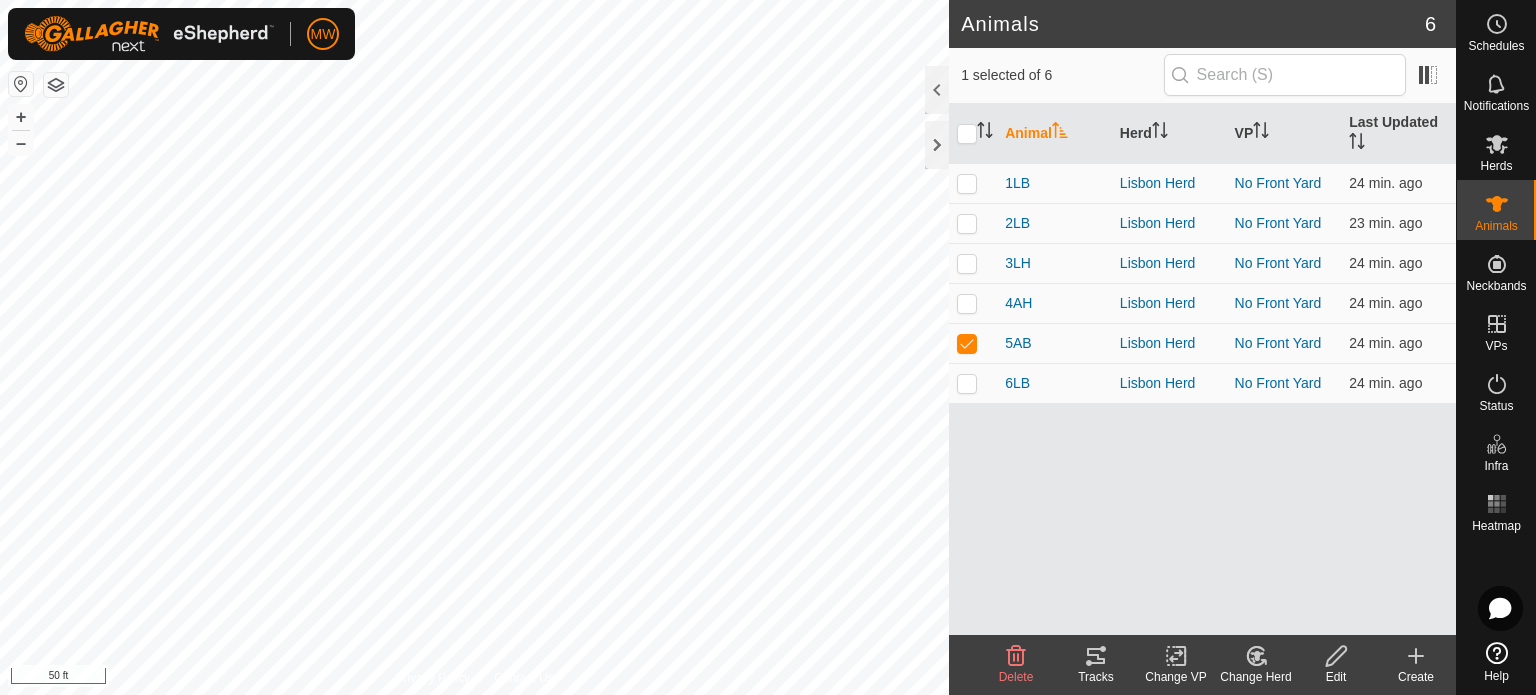 click 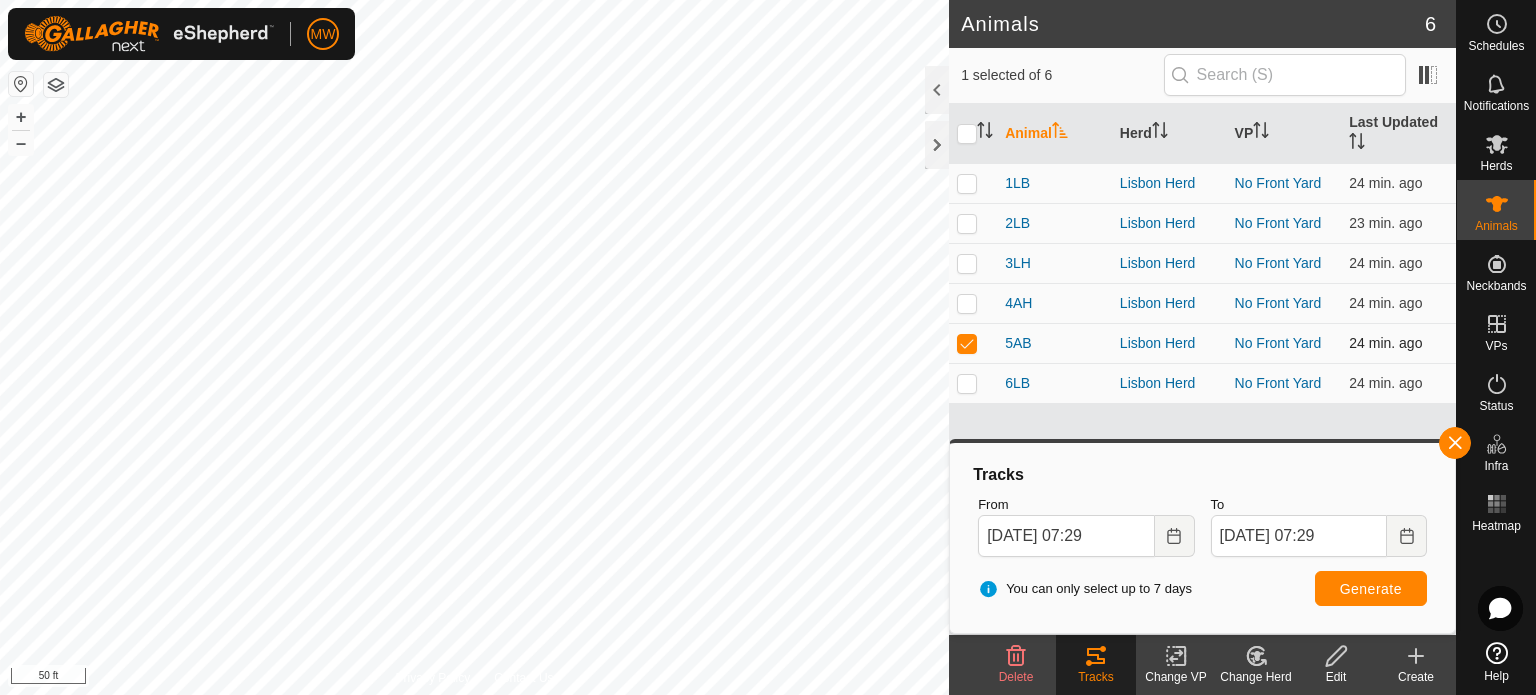 click at bounding box center [973, 343] 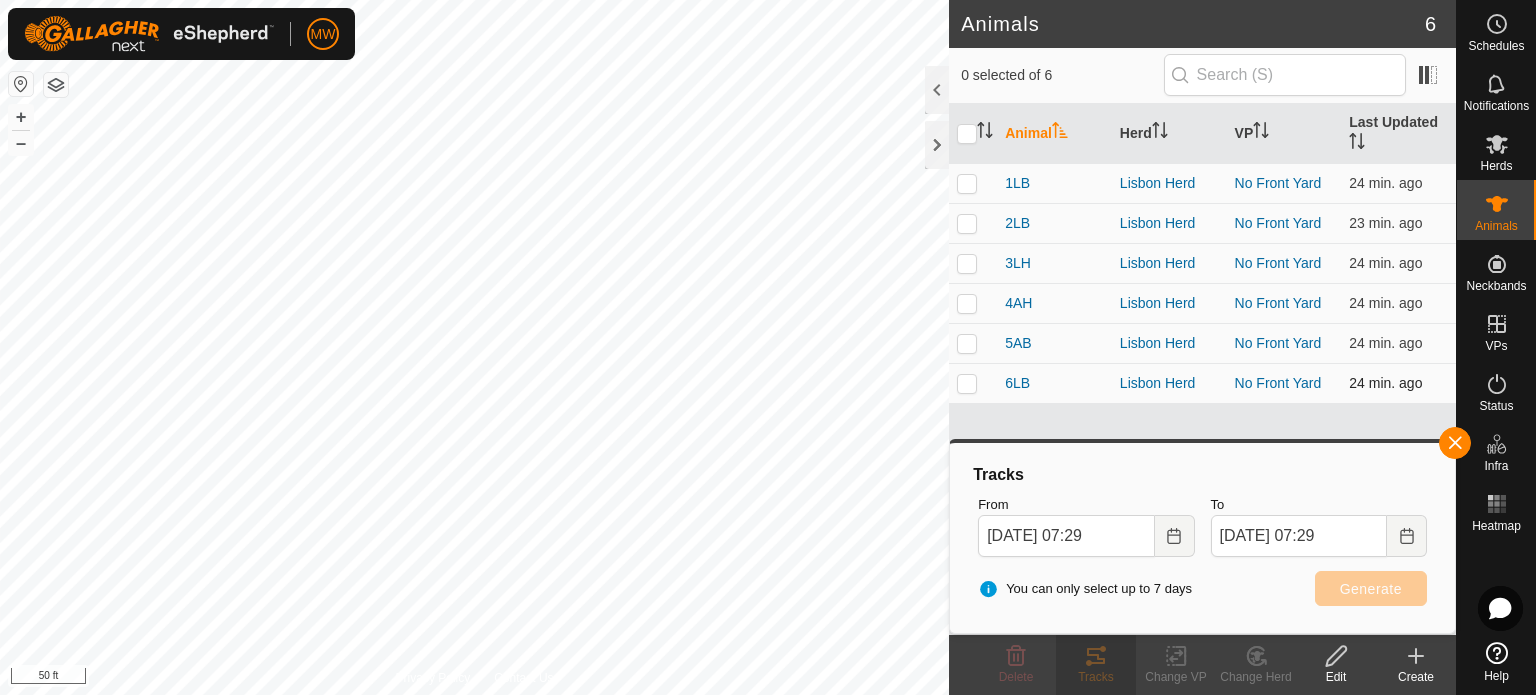 click at bounding box center (967, 383) 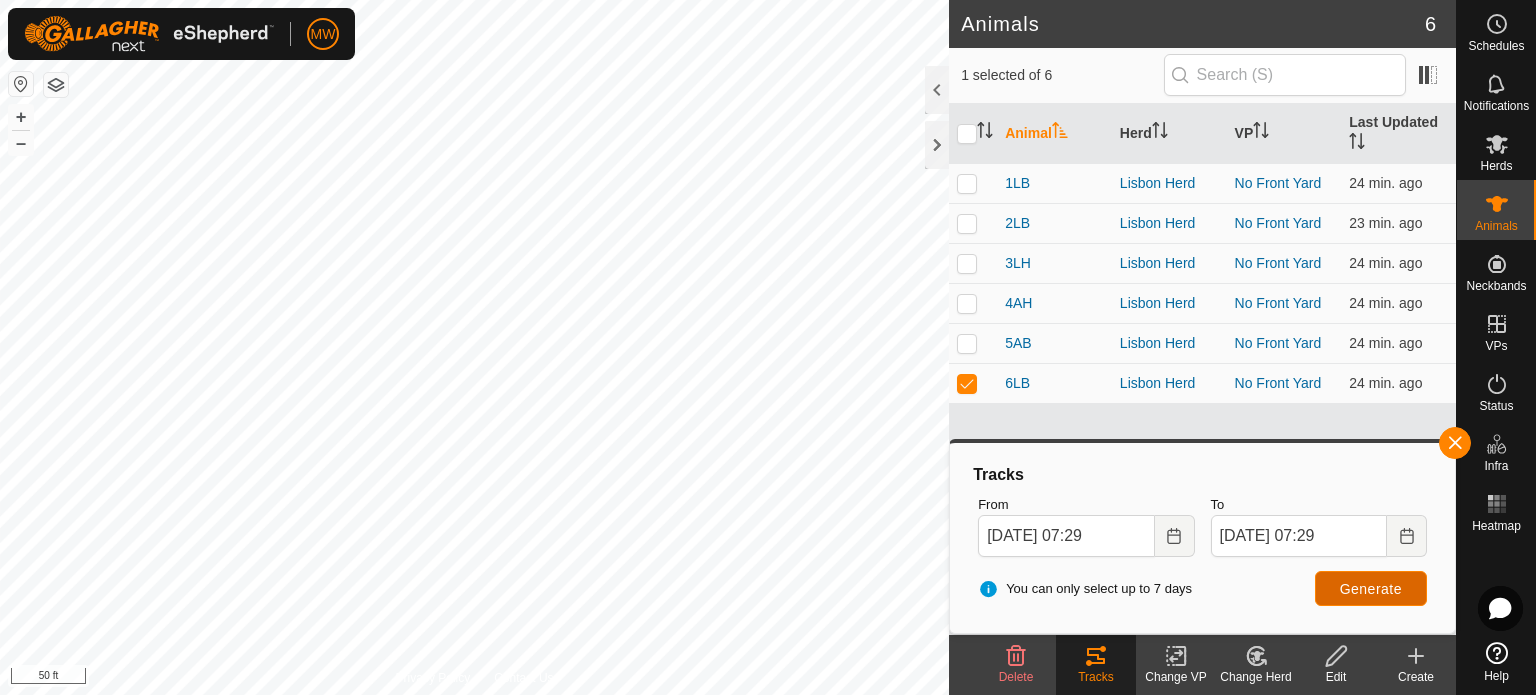click on "Generate" at bounding box center [1371, 589] 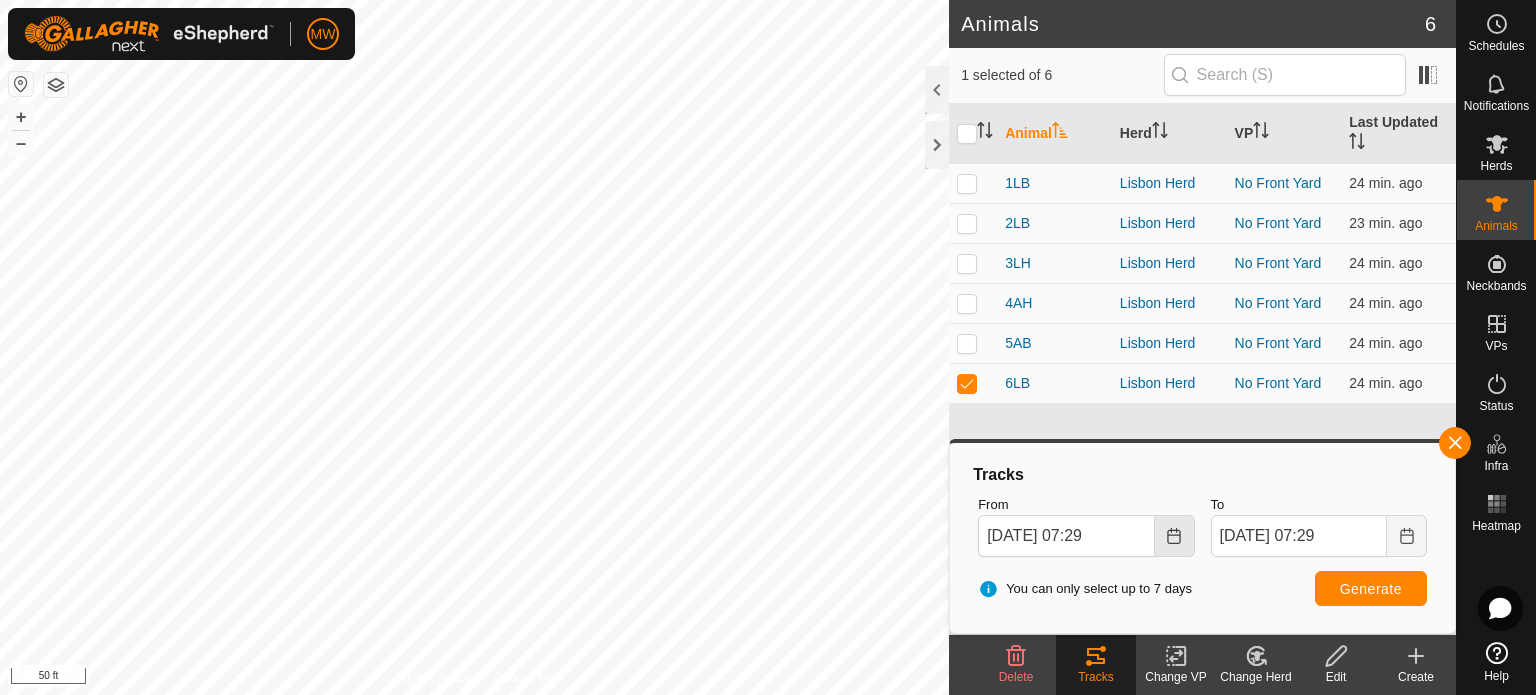 click 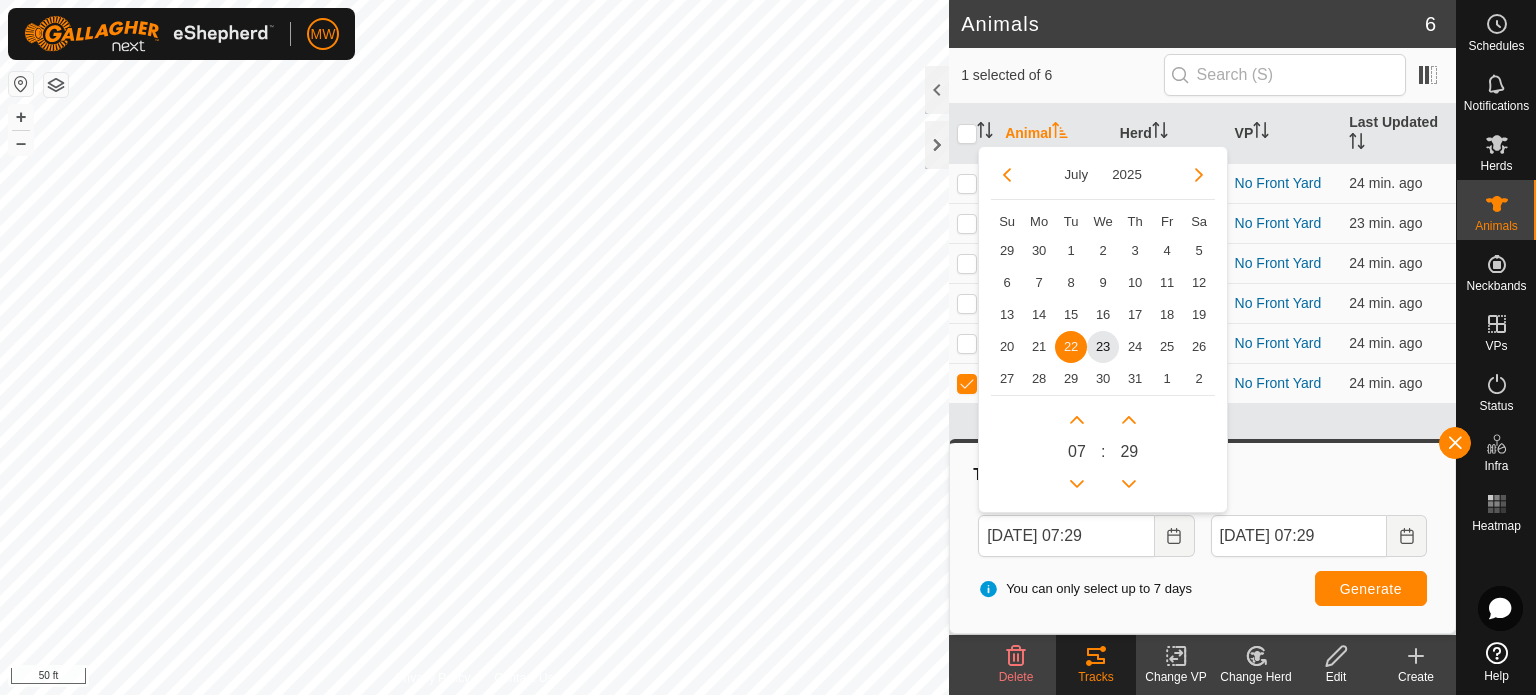 drag, startPoint x: 1054, startPoint y: 425, endPoint x: 1077, endPoint y: 423, distance: 23.086792 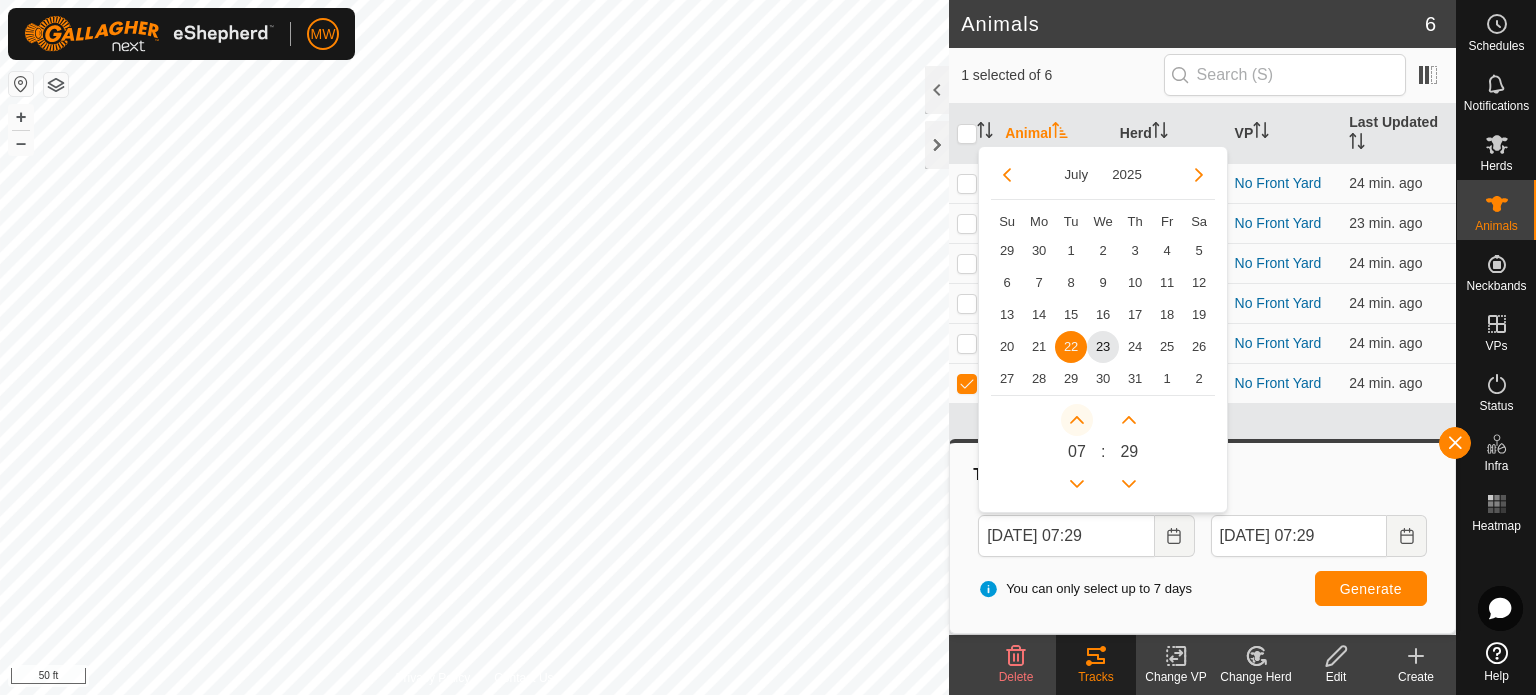 click at bounding box center (1077, 420) 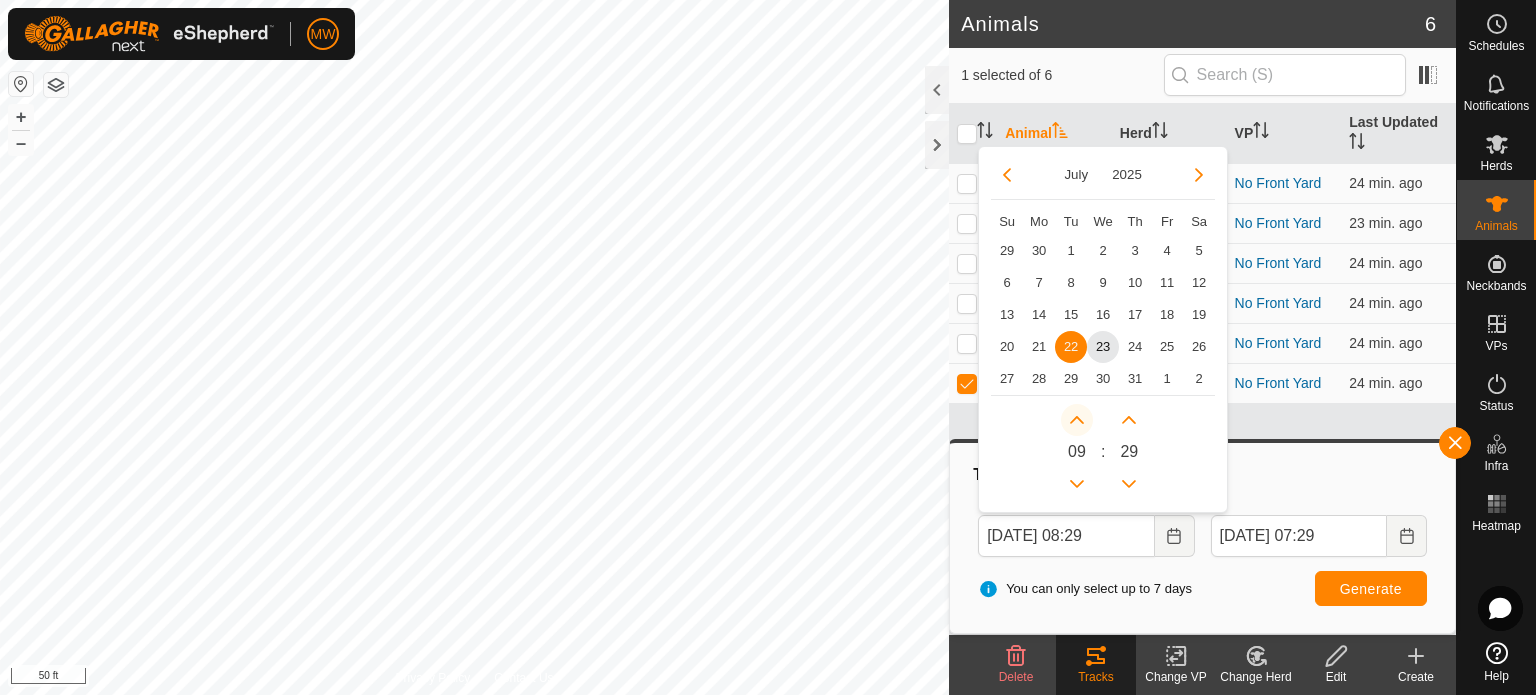 click at bounding box center [1080, 425] 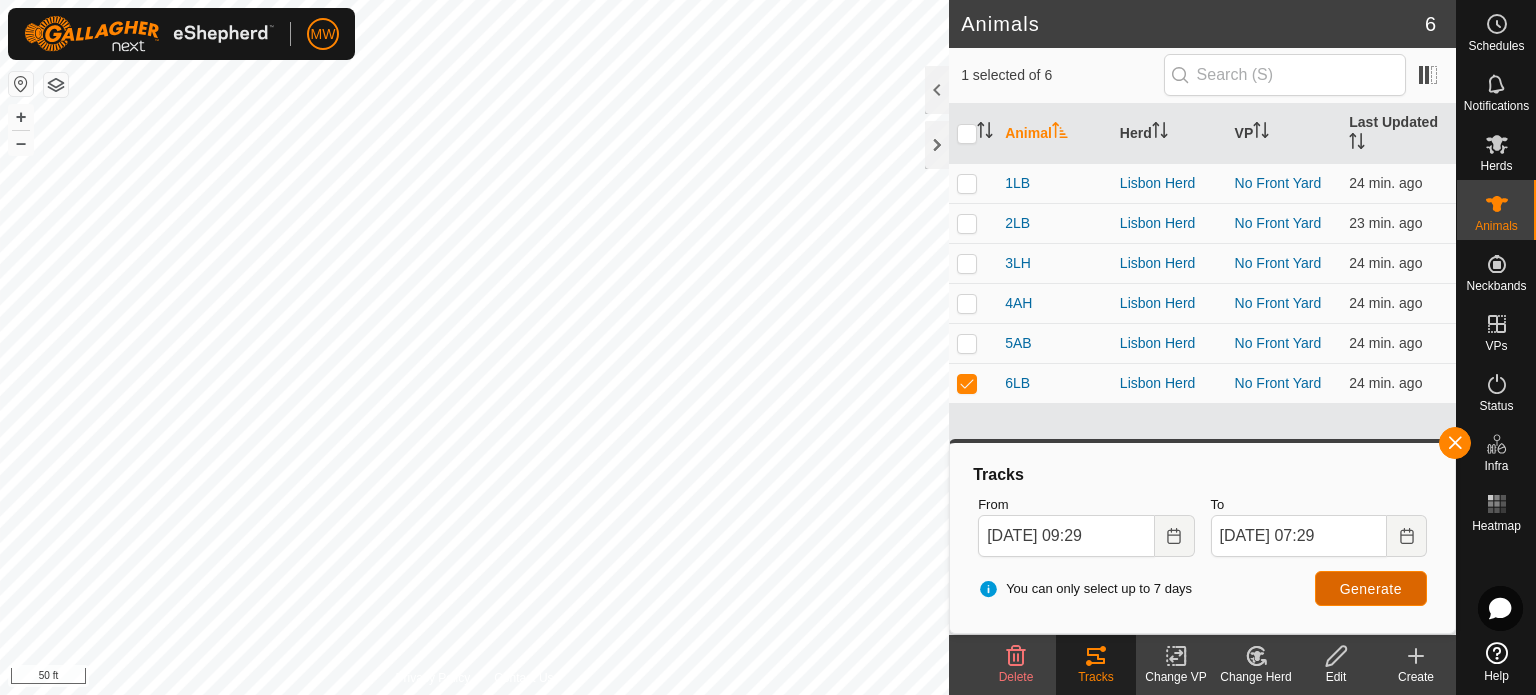 click on "Generate" at bounding box center (1371, 588) 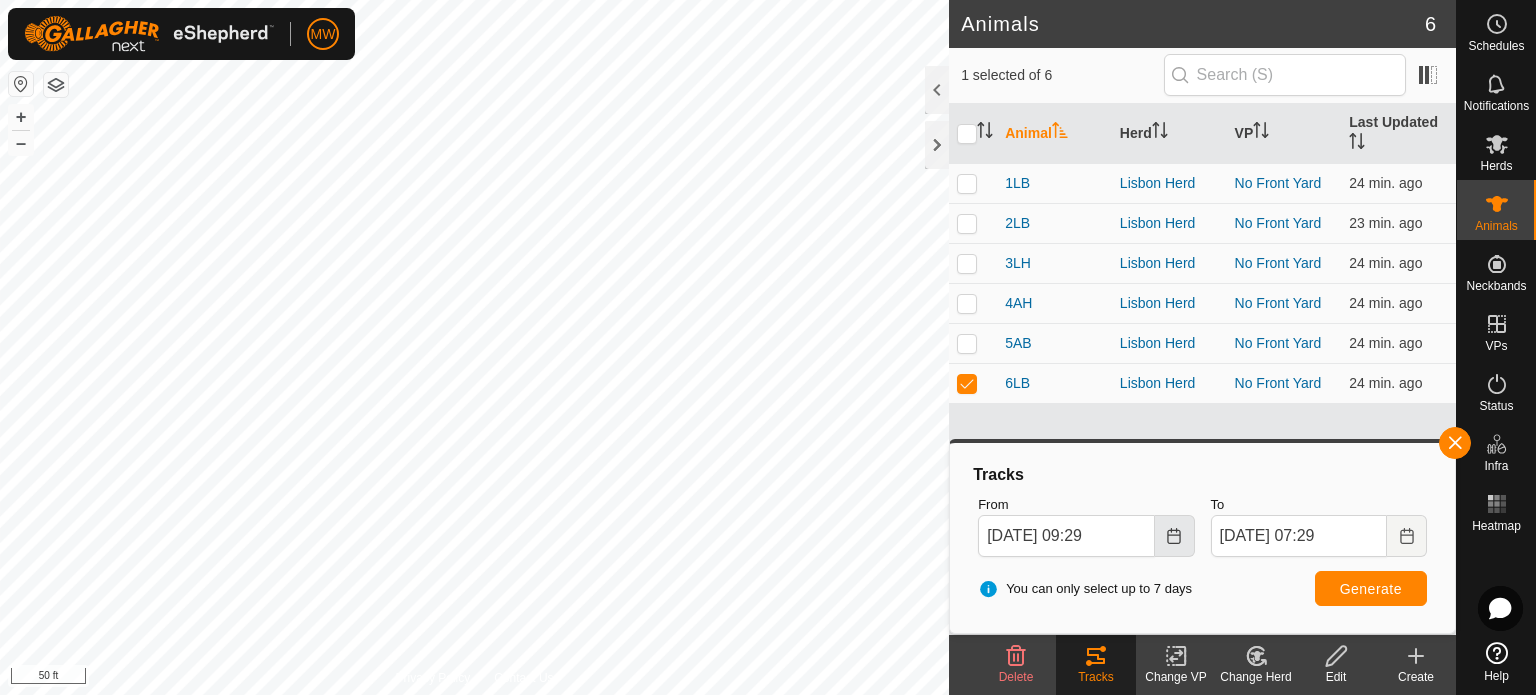 click at bounding box center (1175, 536) 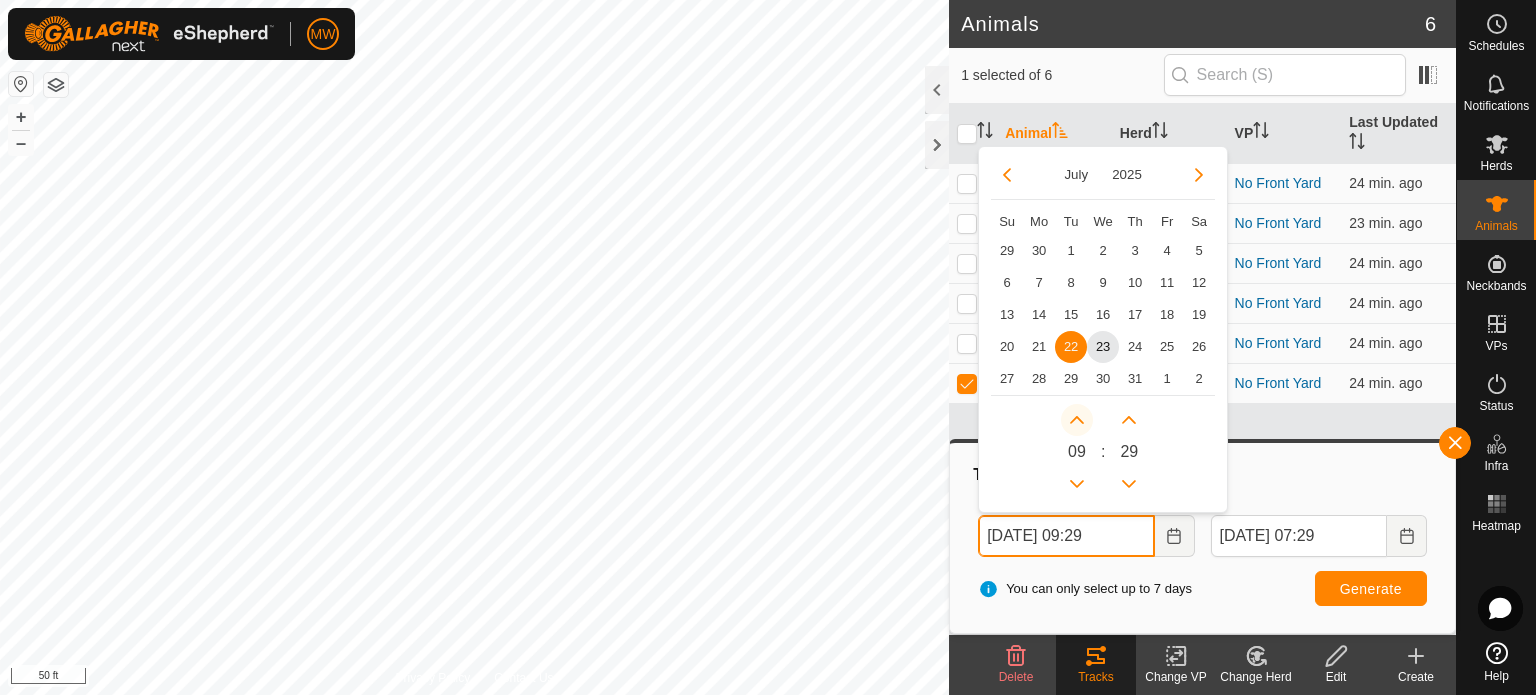 click at bounding box center [1077, 420] 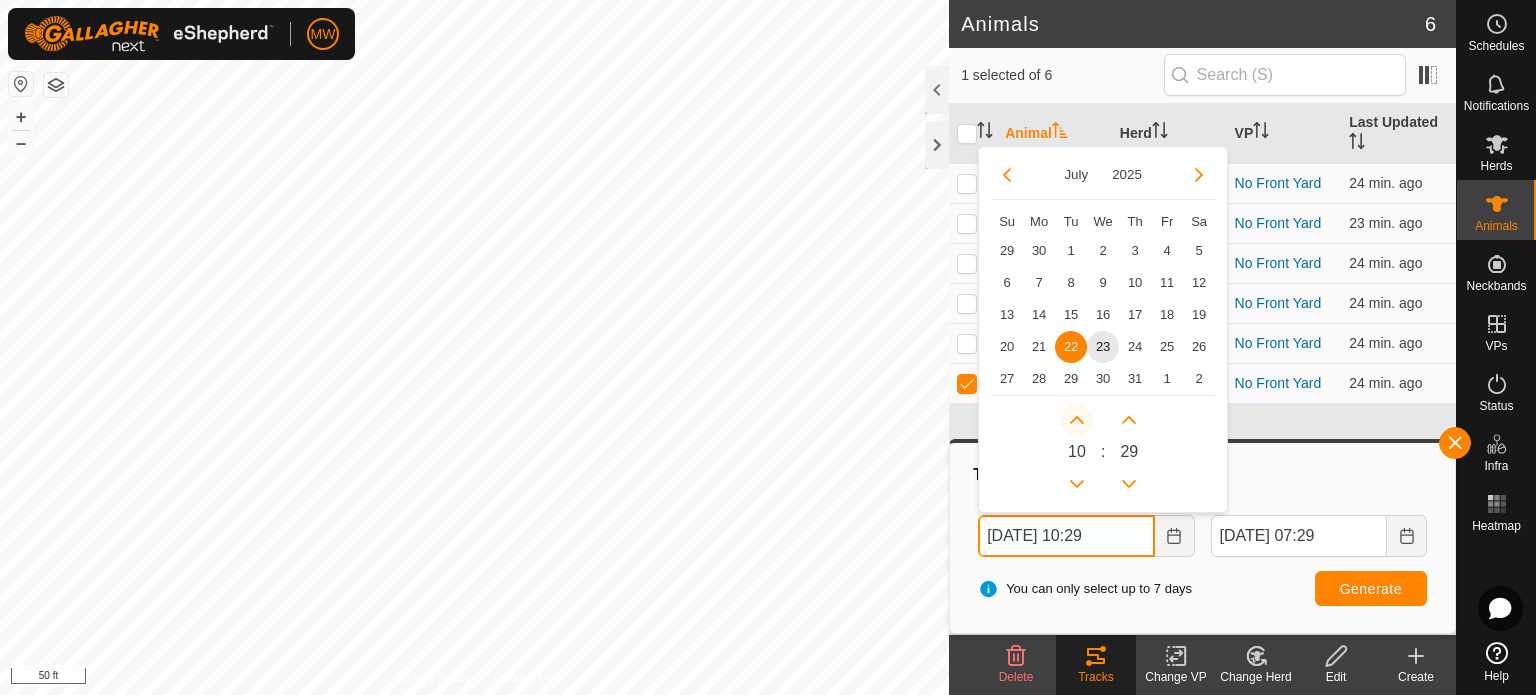 click at bounding box center (1074, 426) 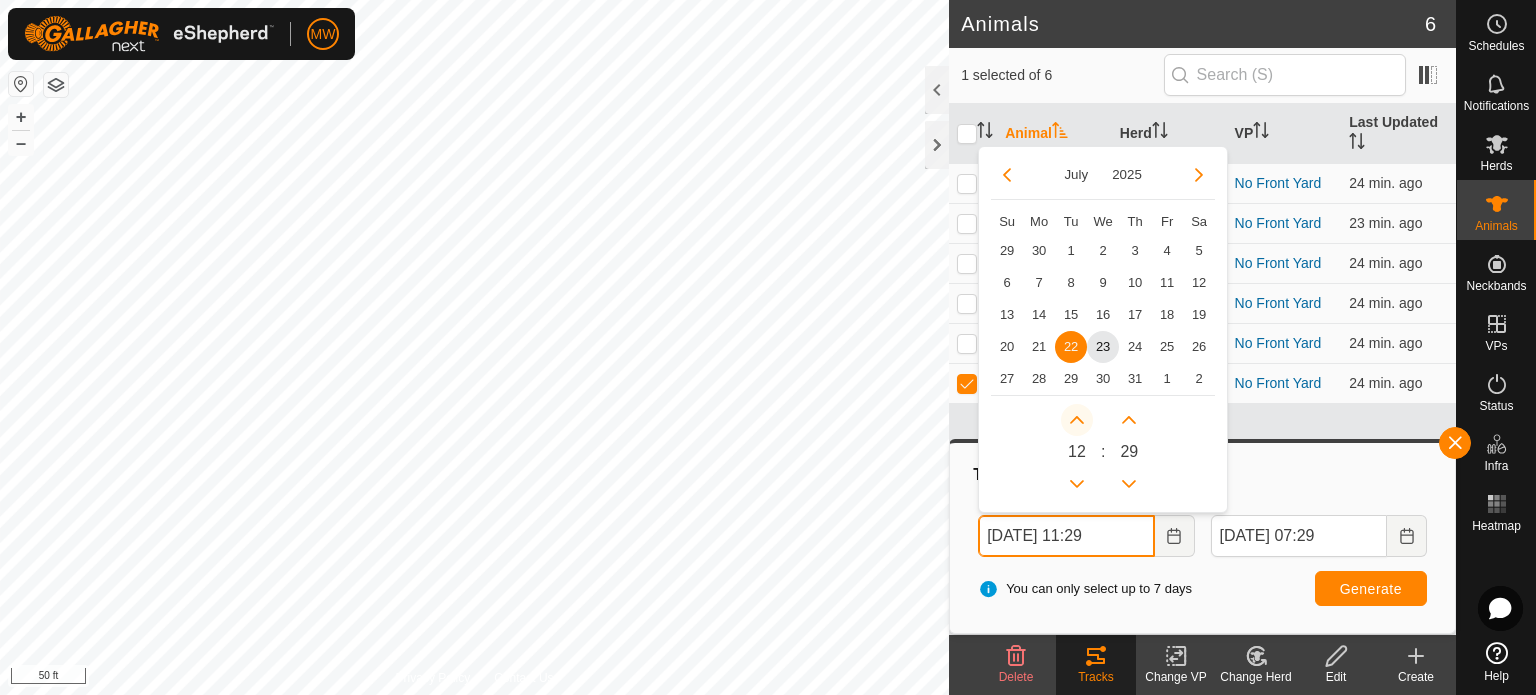click at bounding box center (1074, 426) 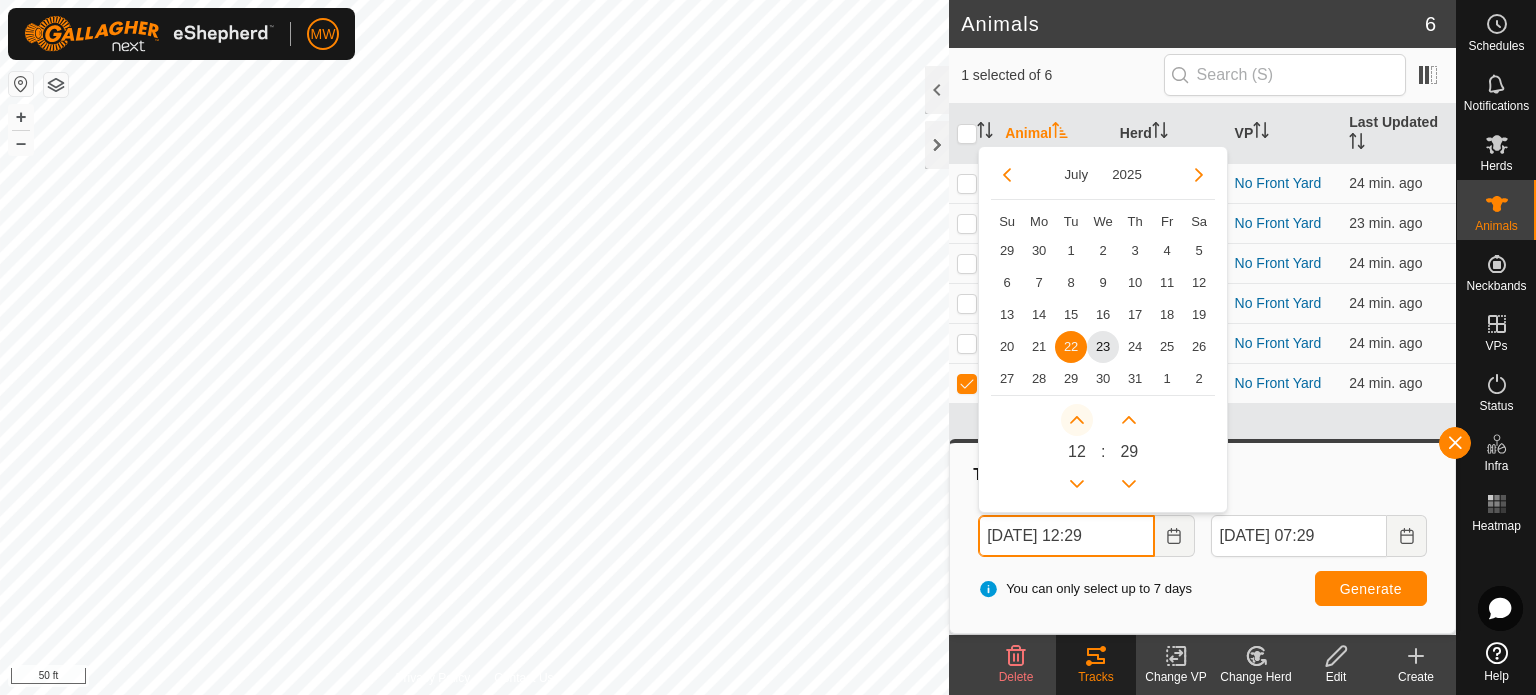 click at bounding box center [1077, 420] 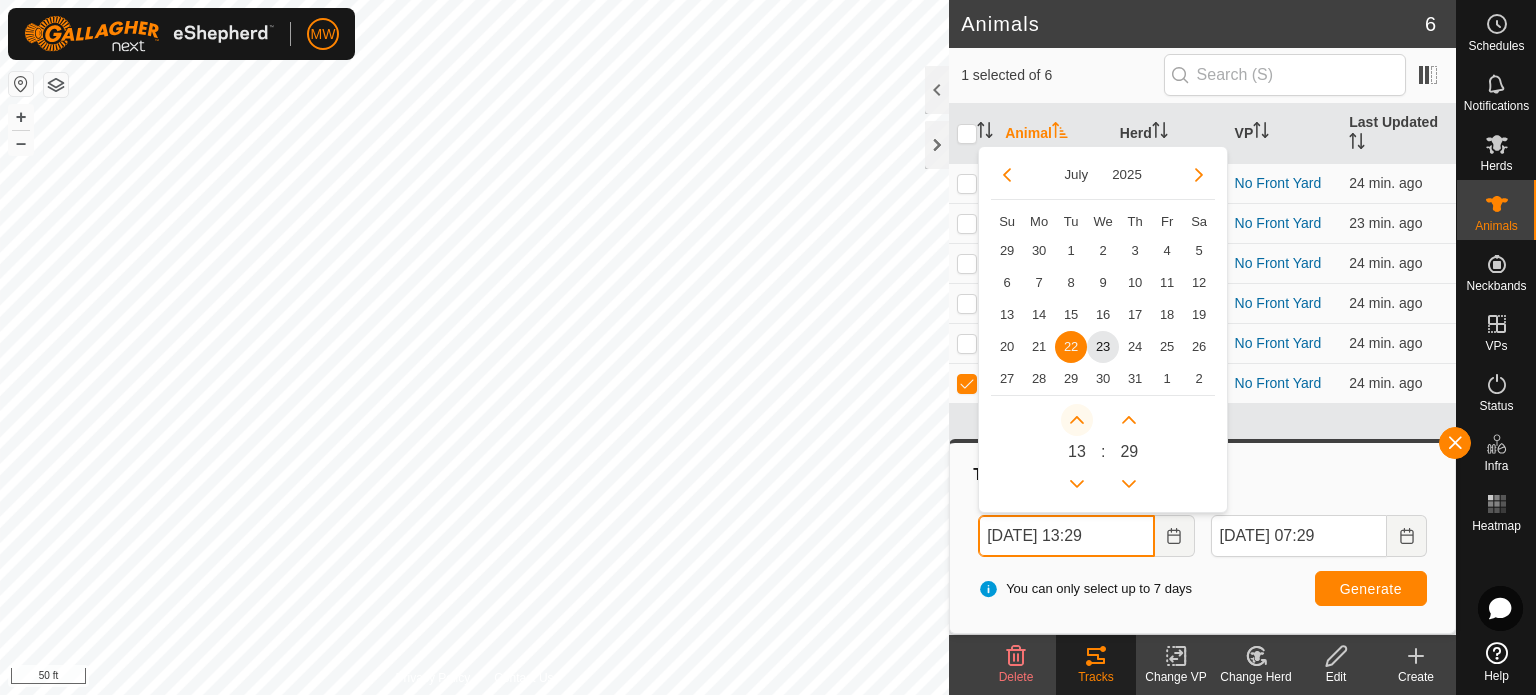 click at bounding box center [1077, 420] 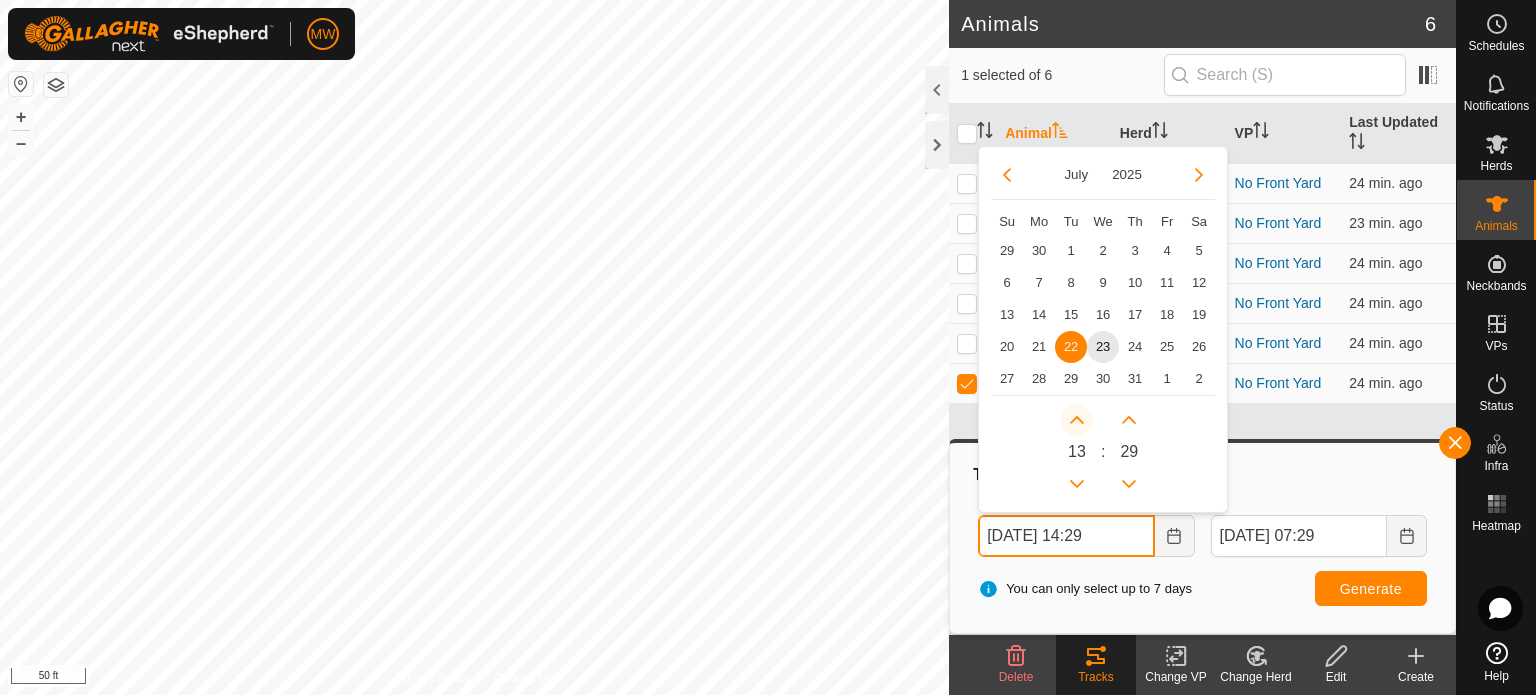 click at bounding box center [1077, 420] 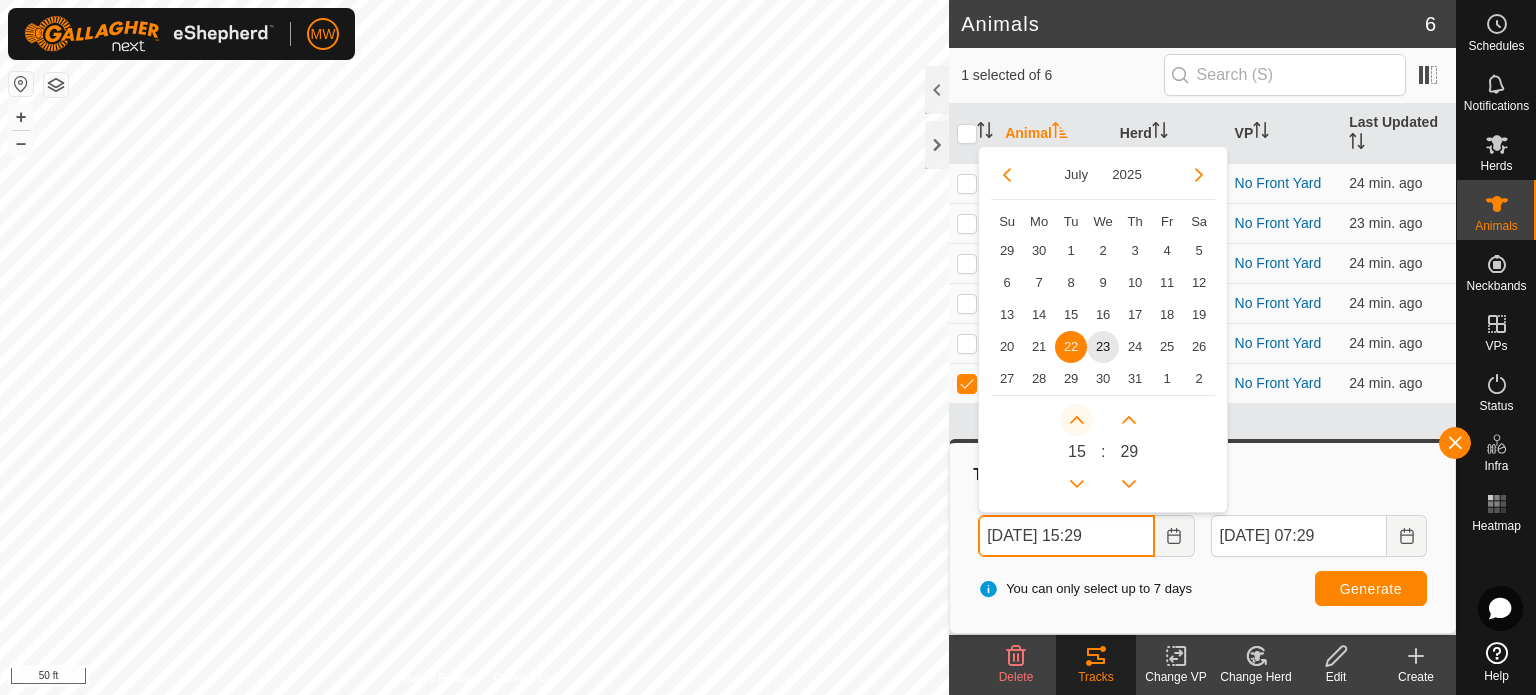 click at bounding box center [1077, 420] 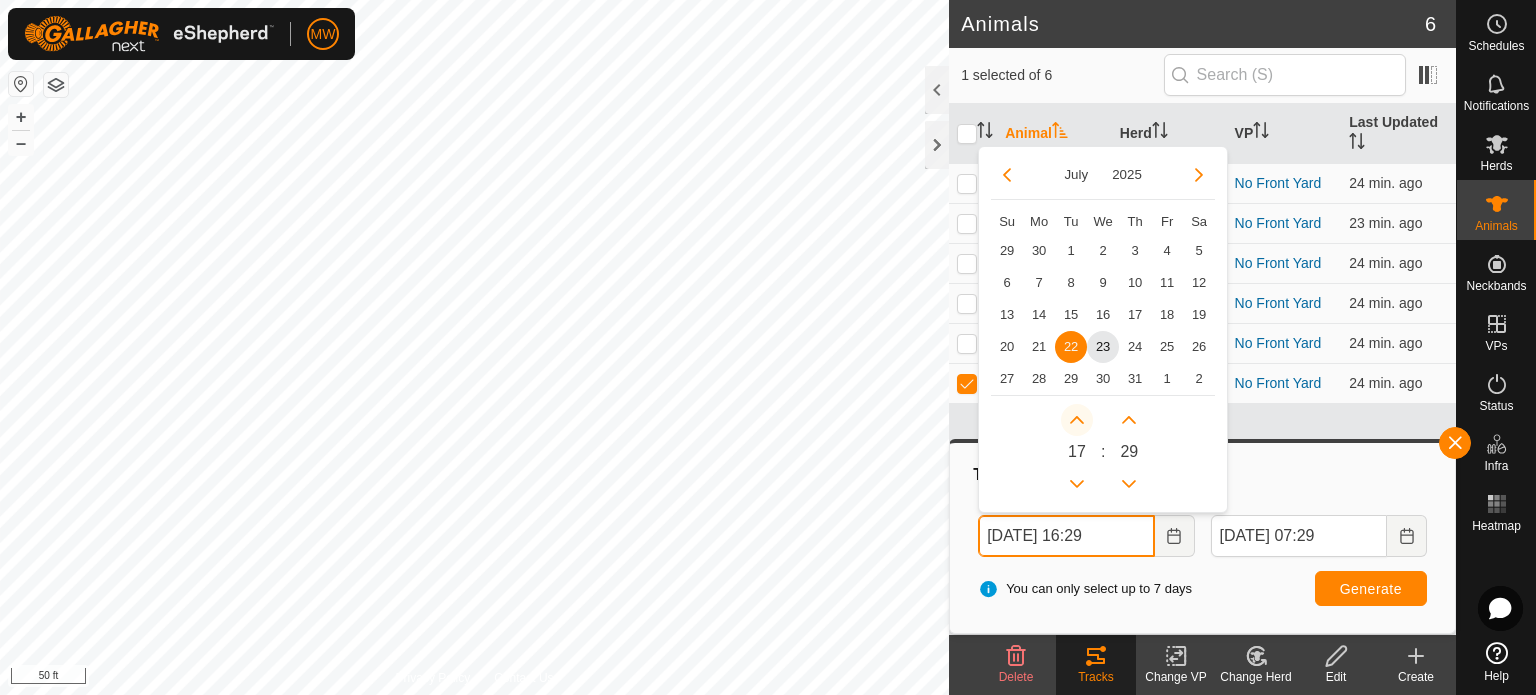click at bounding box center (1077, 420) 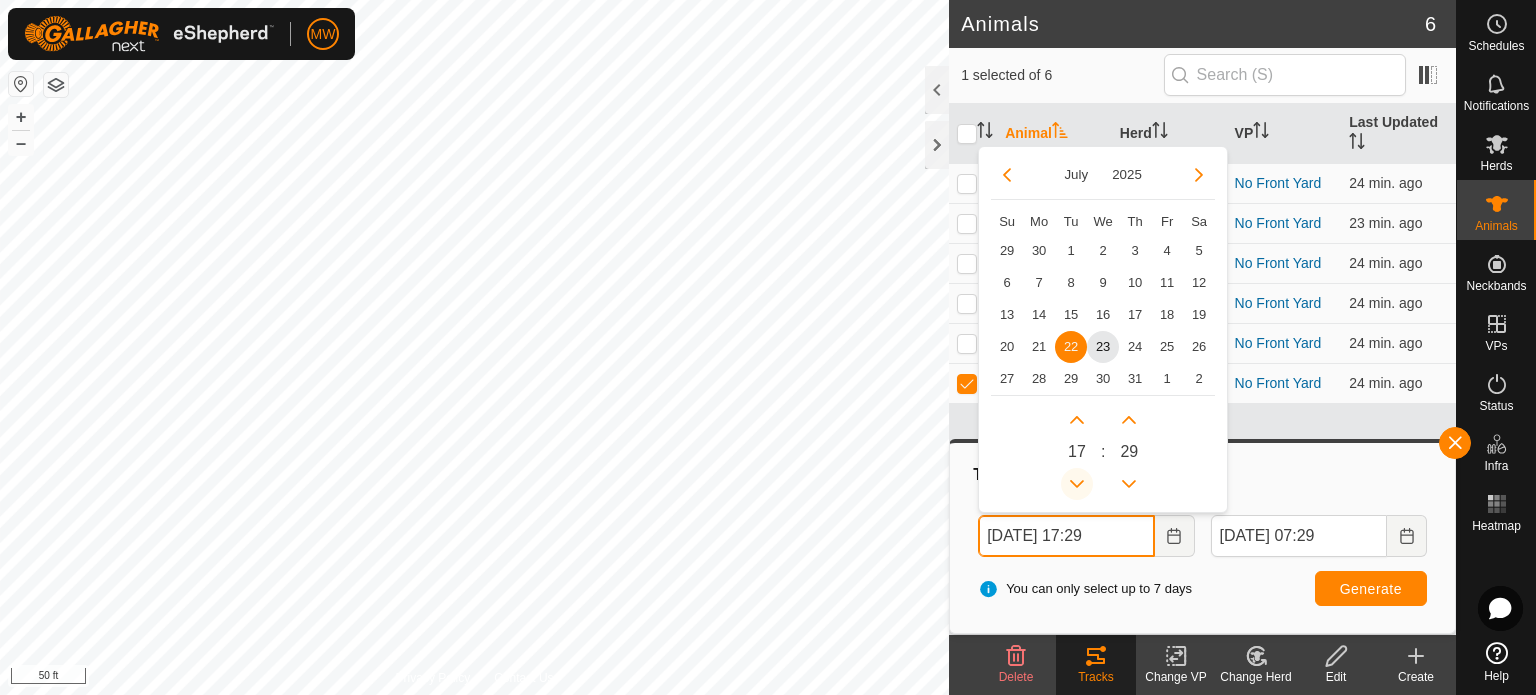 click at bounding box center [1077, 484] 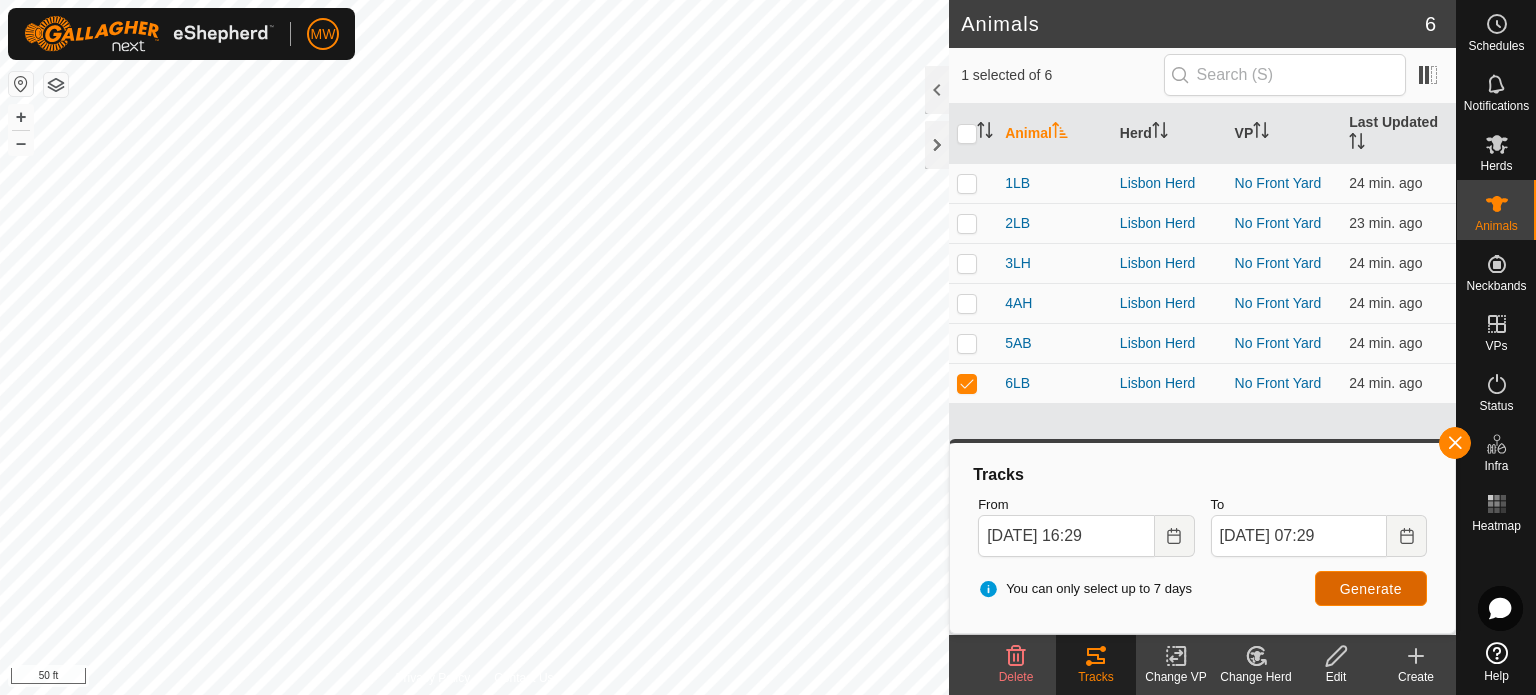 click on "Generate" at bounding box center (1371, 589) 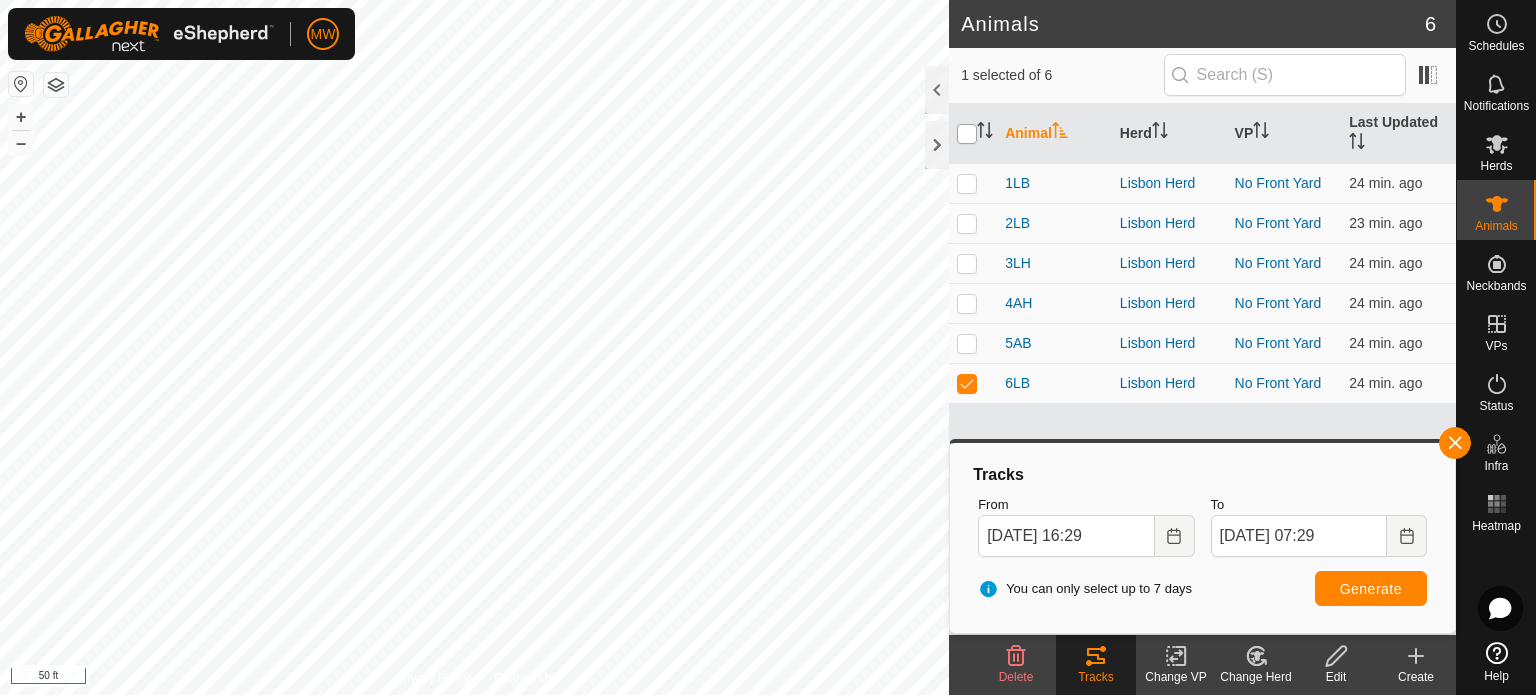click at bounding box center (967, 134) 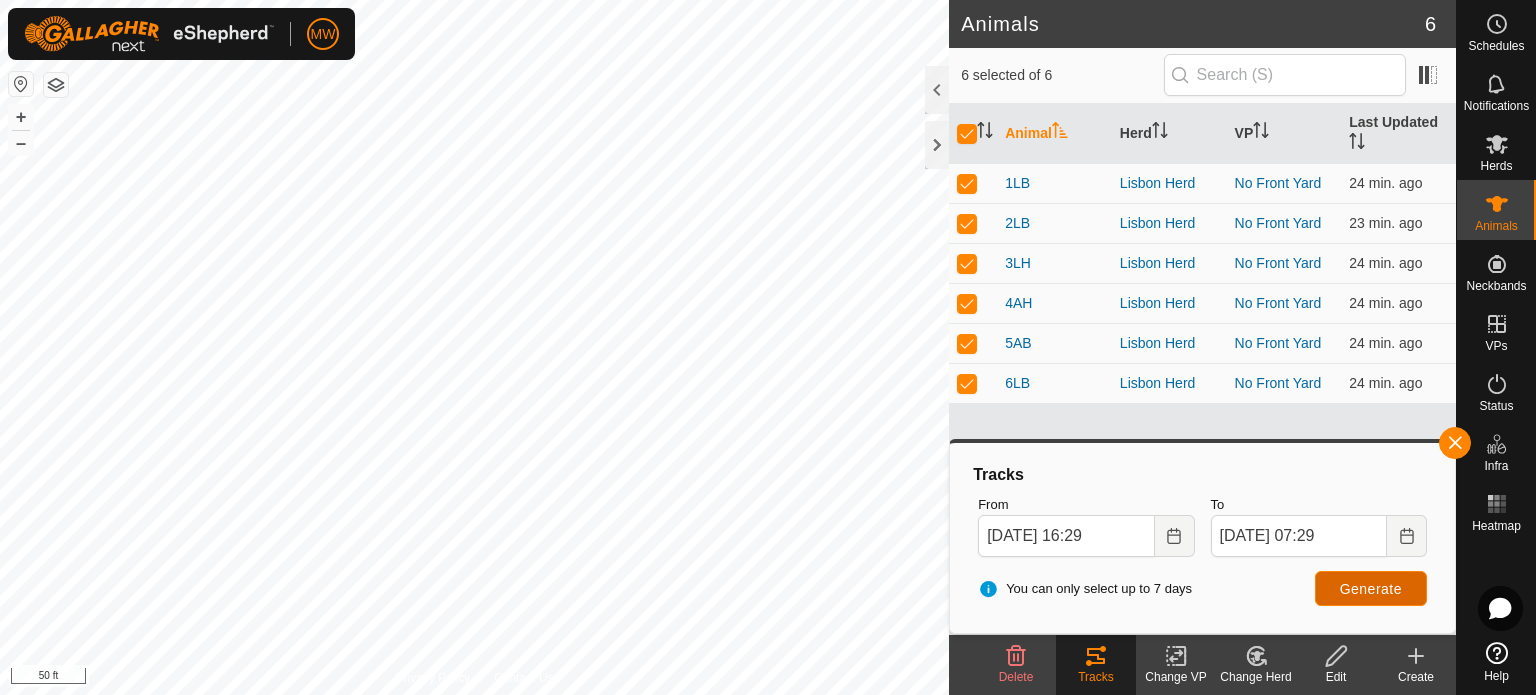 click on "Generate" at bounding box center [1371, 588] 